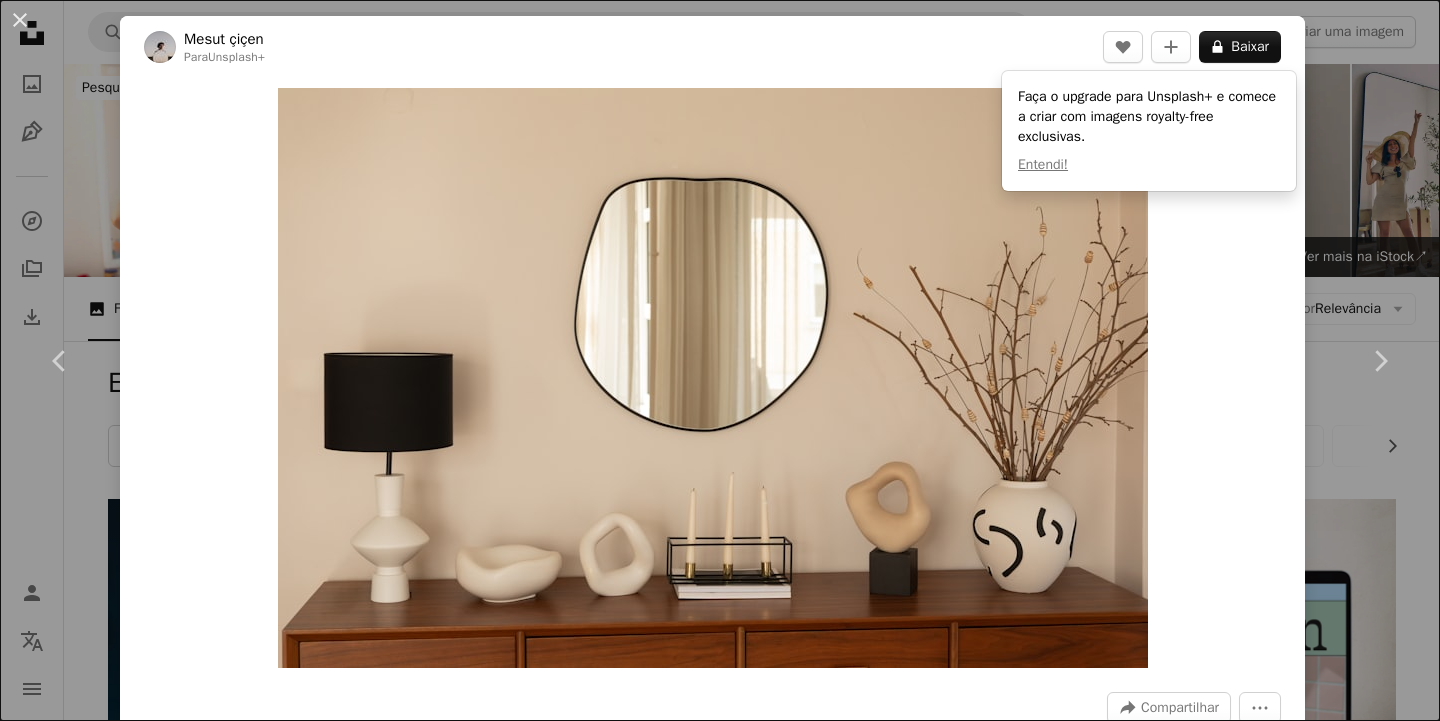 scroll, scrollTop: 5822, scrollLeft: 0, axis: vertical 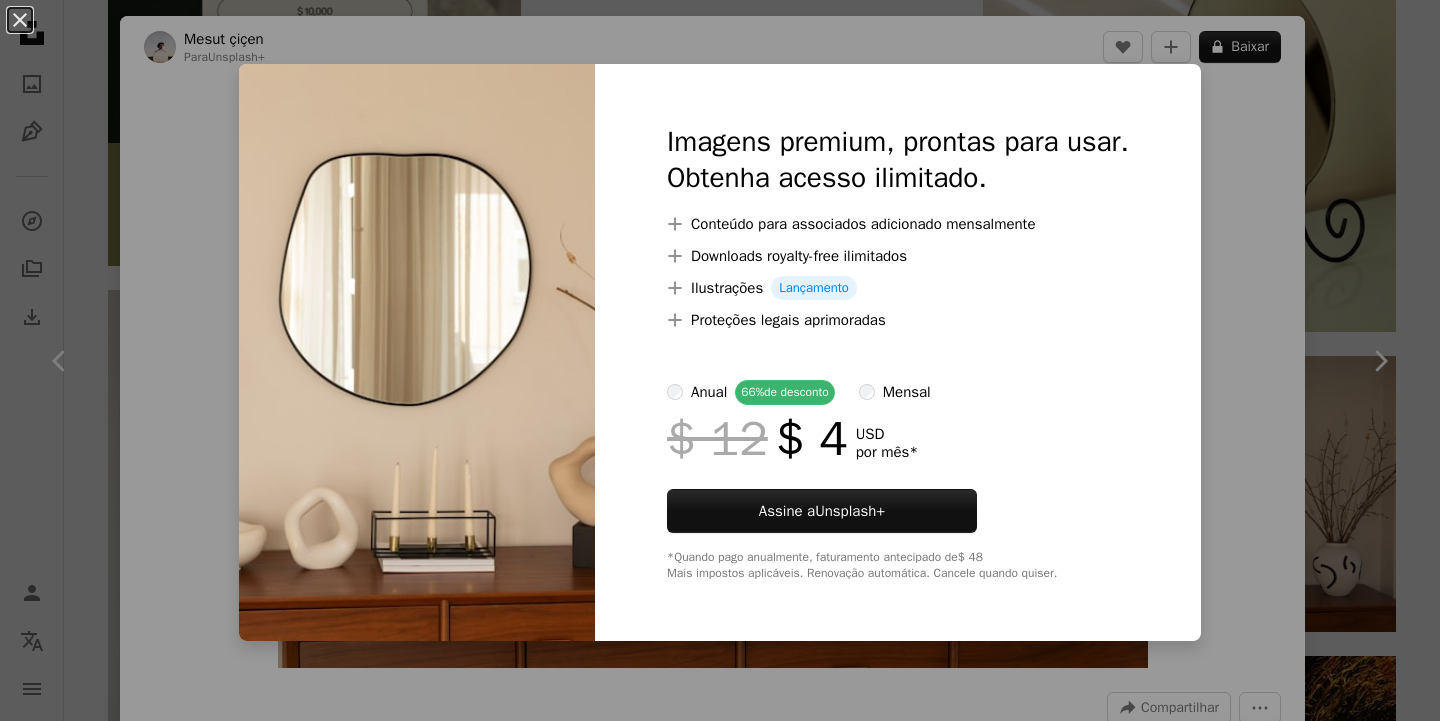 click on "An X shape Imagens premium, prontas para usar. Obtenha acesso ilimitado. A plus sign Conteúdo para associados adicionado mensalmente A plus sign Downloads royalty-free ilimitados A plus sign Ilustrações  Lançamento A plus sign Proteções legais aprimoradas anual 66%  de desconto mensal $ 12   $ 4 USD por mês * Assine a  Unsplash+ *Quando pago anualmente, faturamento antecipado de  $ 48 Mais impostos aplicáveis. Renovação automática. Cancele quando quiser." at bounding box center [720, 360] 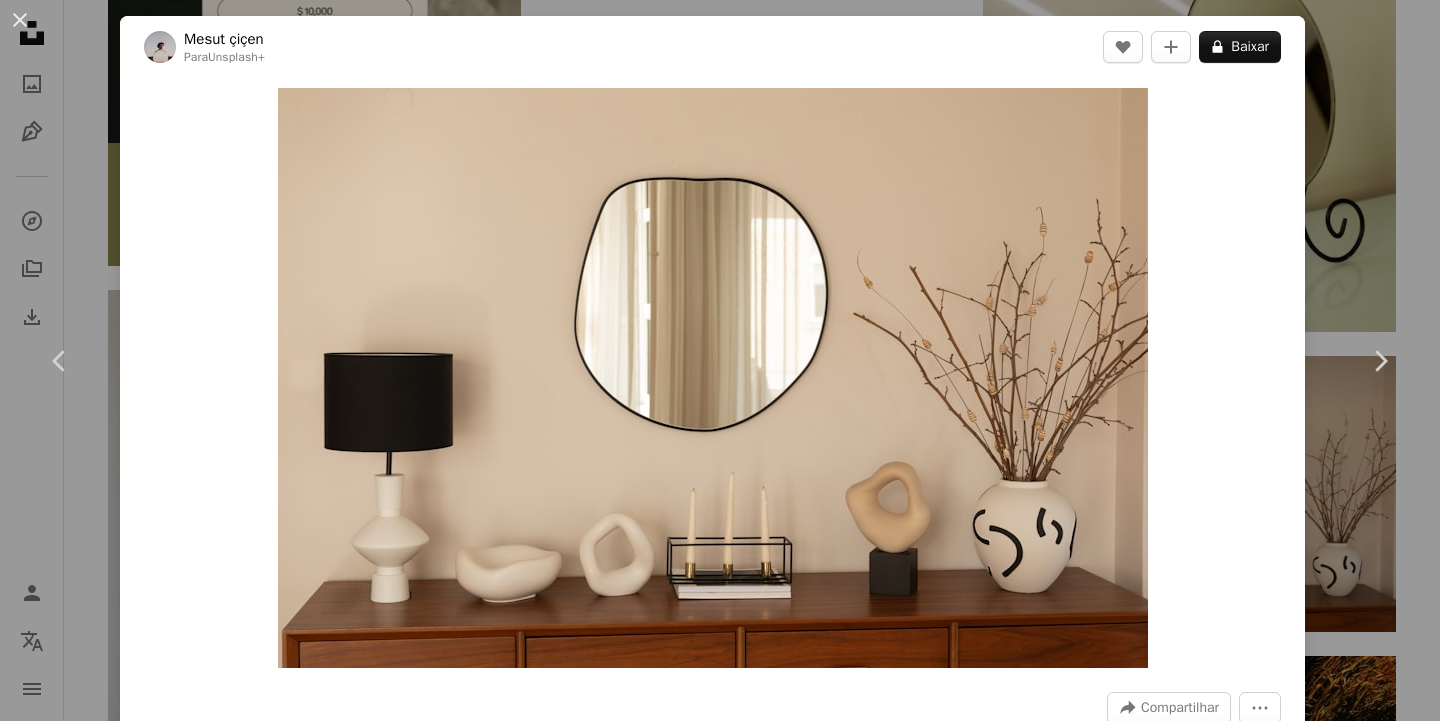 click on "Agradeça! Agradeça  [FIRST] [LAST]  nas redes sociais ou copie o texto abaixo para atribuição. A URL sharing icon (chains) Facebook icon X (formerly Twitter) icon Pinterest icon An envelope Foto de  [FIRST] [LAST]  na  Unsplash
Copy content Mesut çiçen Para  Unsplash+ A heart A plus sign A lock Baixar Zoom in A forward-right arrow Compartilhar More Actions Calendar outlined Publicada em  31 de janeiro de 2024 Safety Com a  Licença da Unsplash+ interior minimalista espelho decoração da casa interior da casa Ornamento aparador marrom Fotos gratuitas Desta série Chevron right Plus sign for Unsplash+ Plus sign for Unsplash+ Plus sign for Unsplash+ Plus sign for Unsplash+ Plus sign for Unsplash+ Imagens relacionadas Plus sign for Unsplash+ A heart A plus sign Mesut çiçen Para  Unsplash+ A lock Baixar Plus sign for Unsplash+ A heart A plus sign Clay Banks Para  Unsplash+ A lock Baixar Plus sign for Unsplash+ A heart A plus sign Minimalism Life® Para  Unsplash+ A lock Baixar Plus sign for Unsplash+ A heart A plus sign Getty Images Para  Unsplash+ A lock Baixar Plus sign for Unsplash+ A heart A plus sign Allison Saeng Para  Unsplash+ A lock Baixar Plus sign for Unsplash+ A heart A plus sign Getty Images" at bounding box center (720, 360) 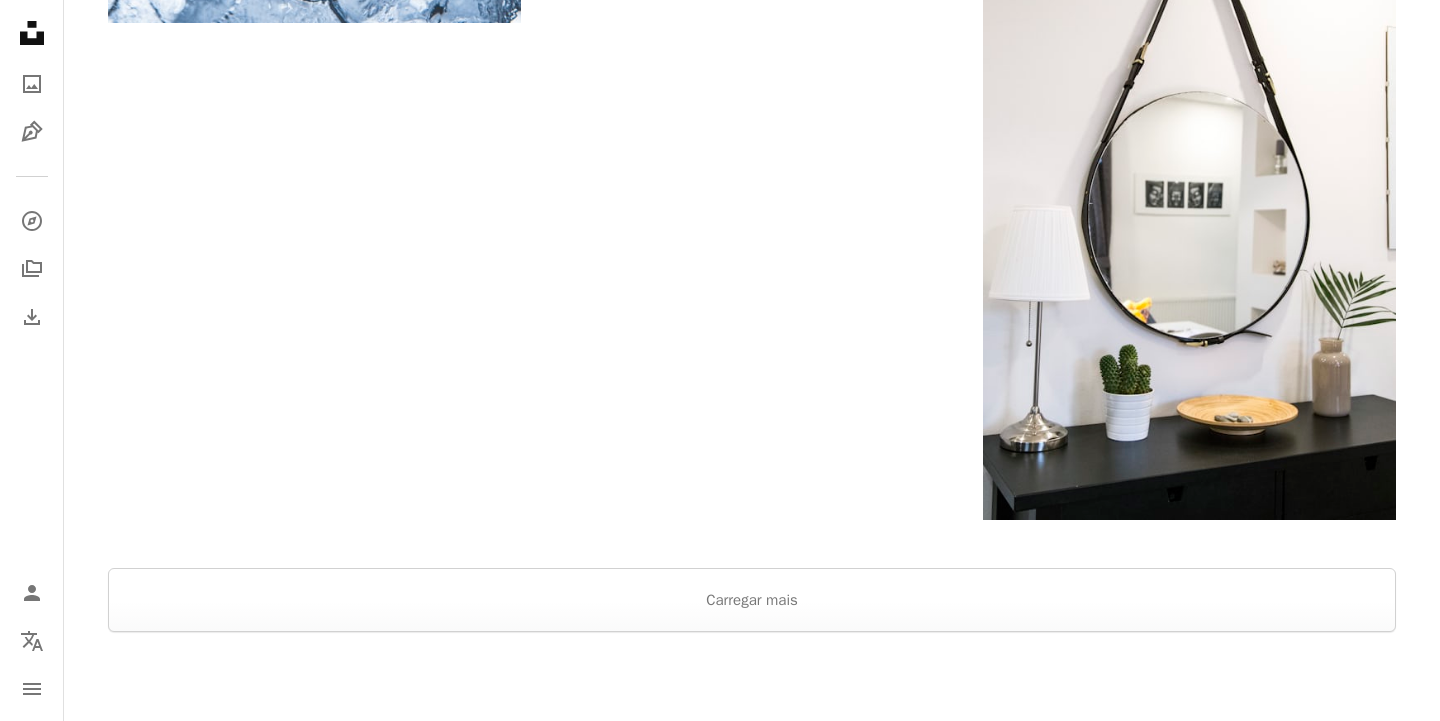 scroll, scrollTop: 7524, scrollLeft: 0, axis: vertical 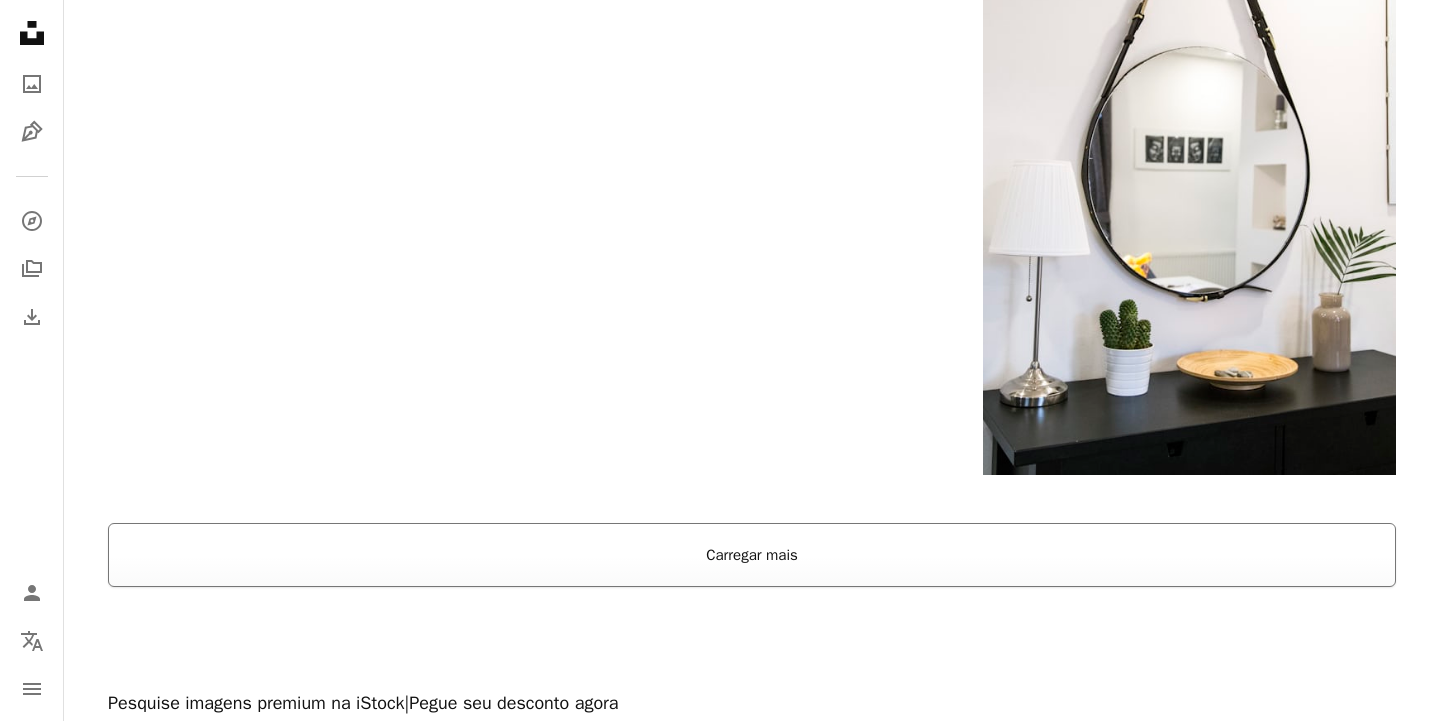 click on "Carregar mais" at bounding box center (752, 555) 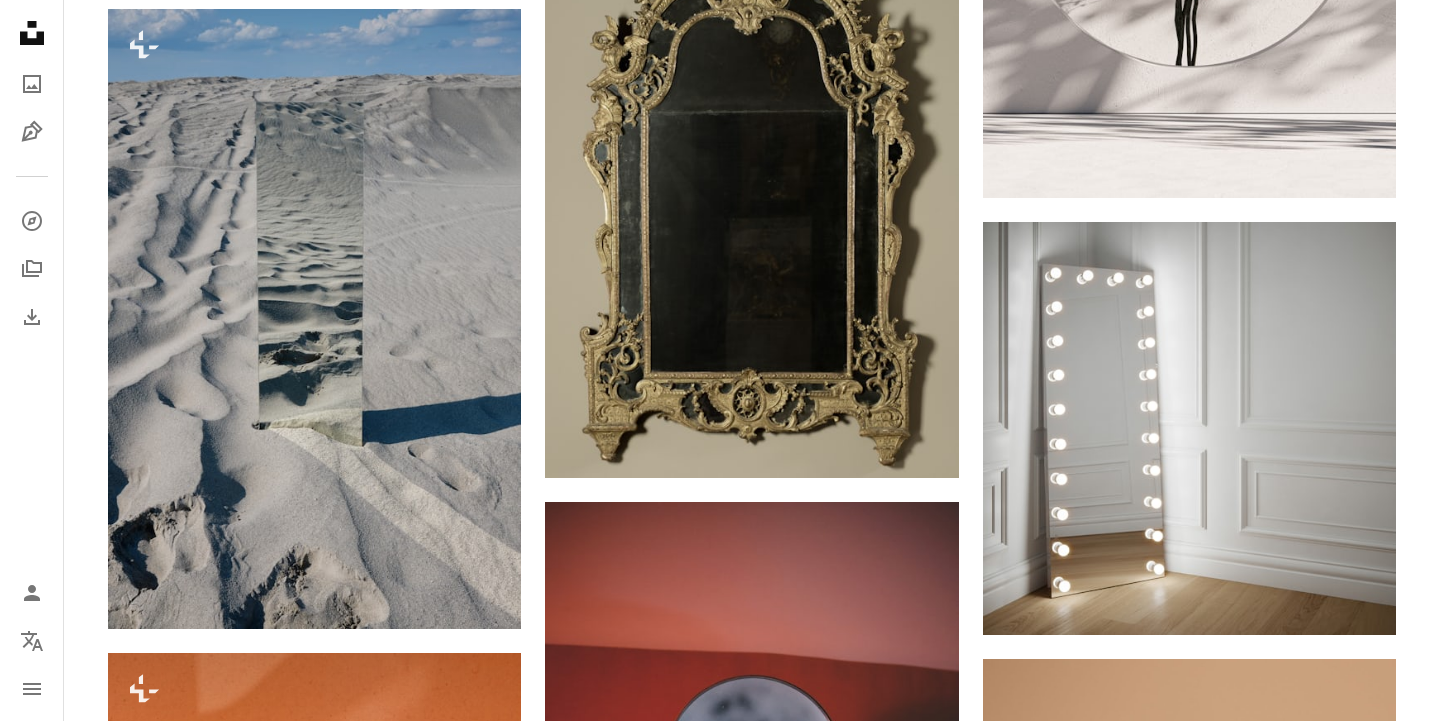 scroll, scrollTop: 8757, scrollLeft: 0, axis: vertical 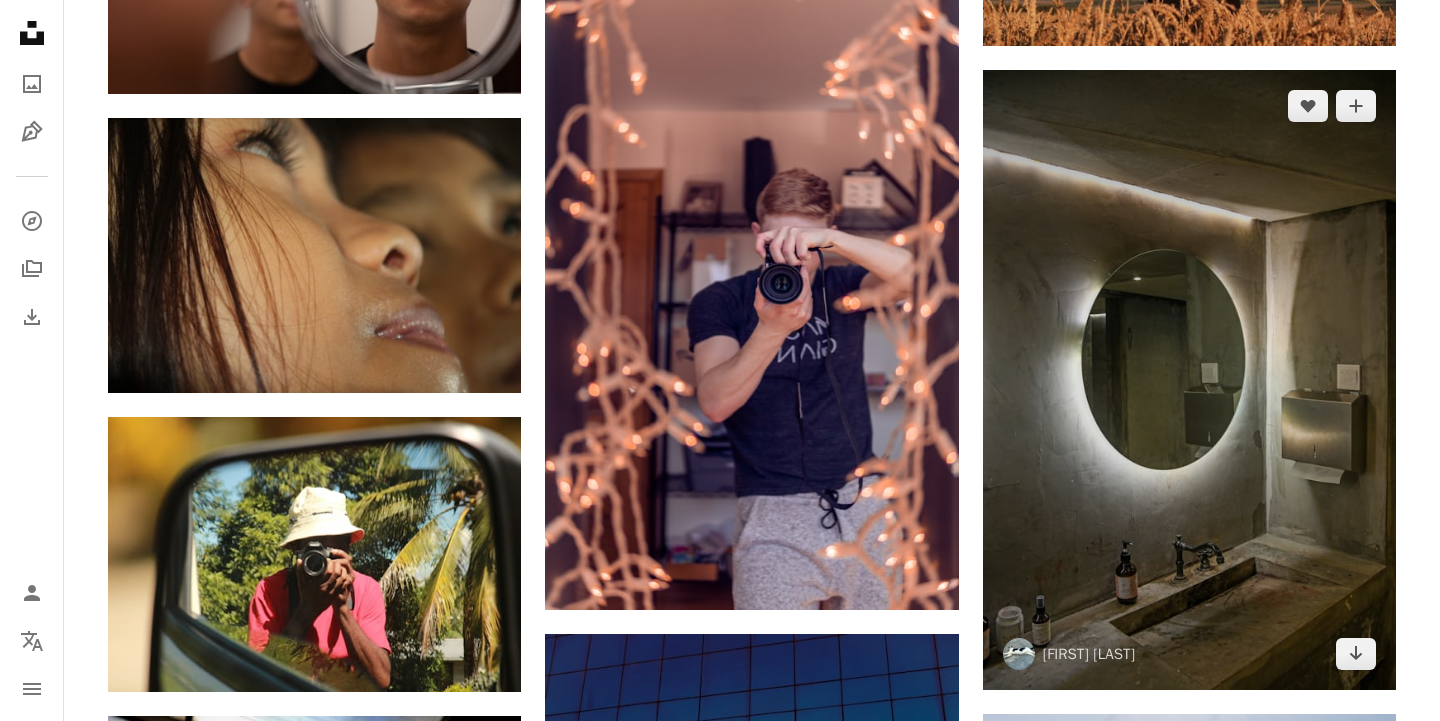 click at bounding box center [1189, 380] 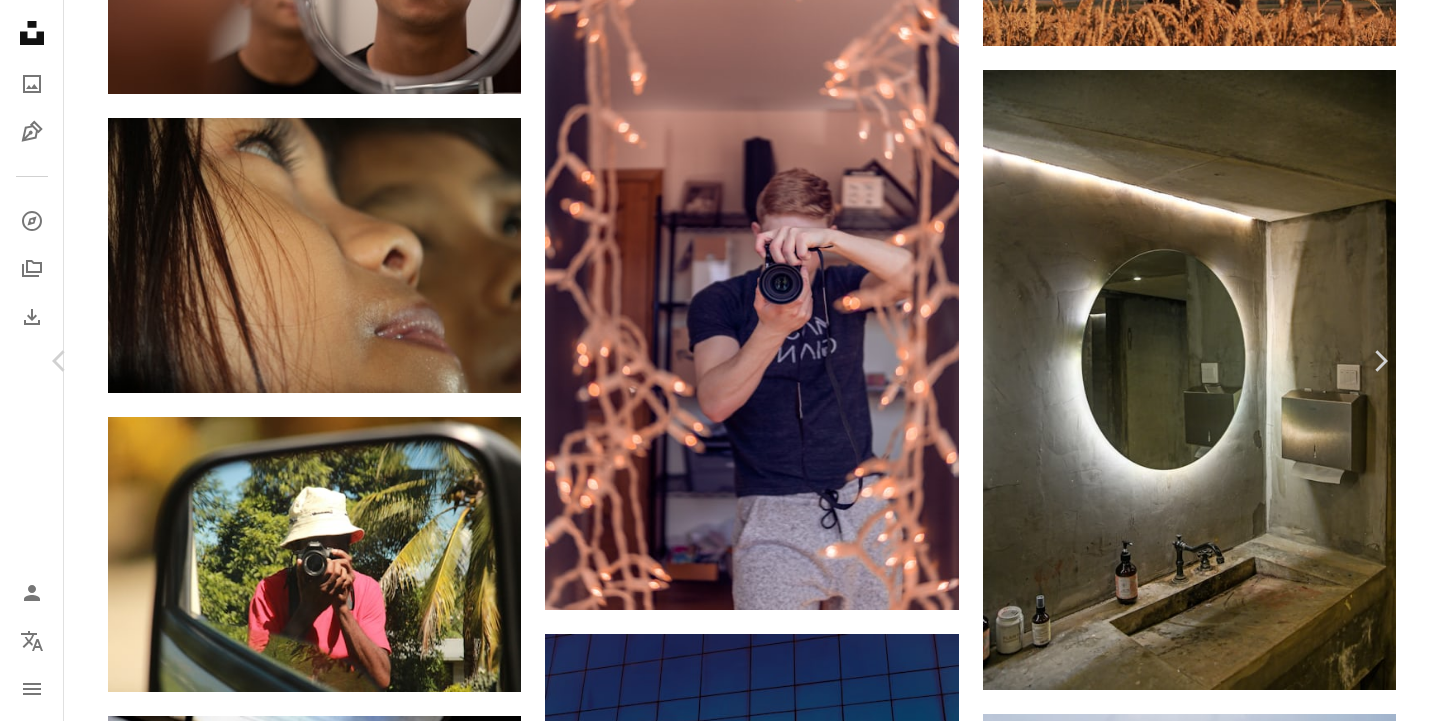 click on "Baixar gratuitamente" at bounding box center (1170, 5161) 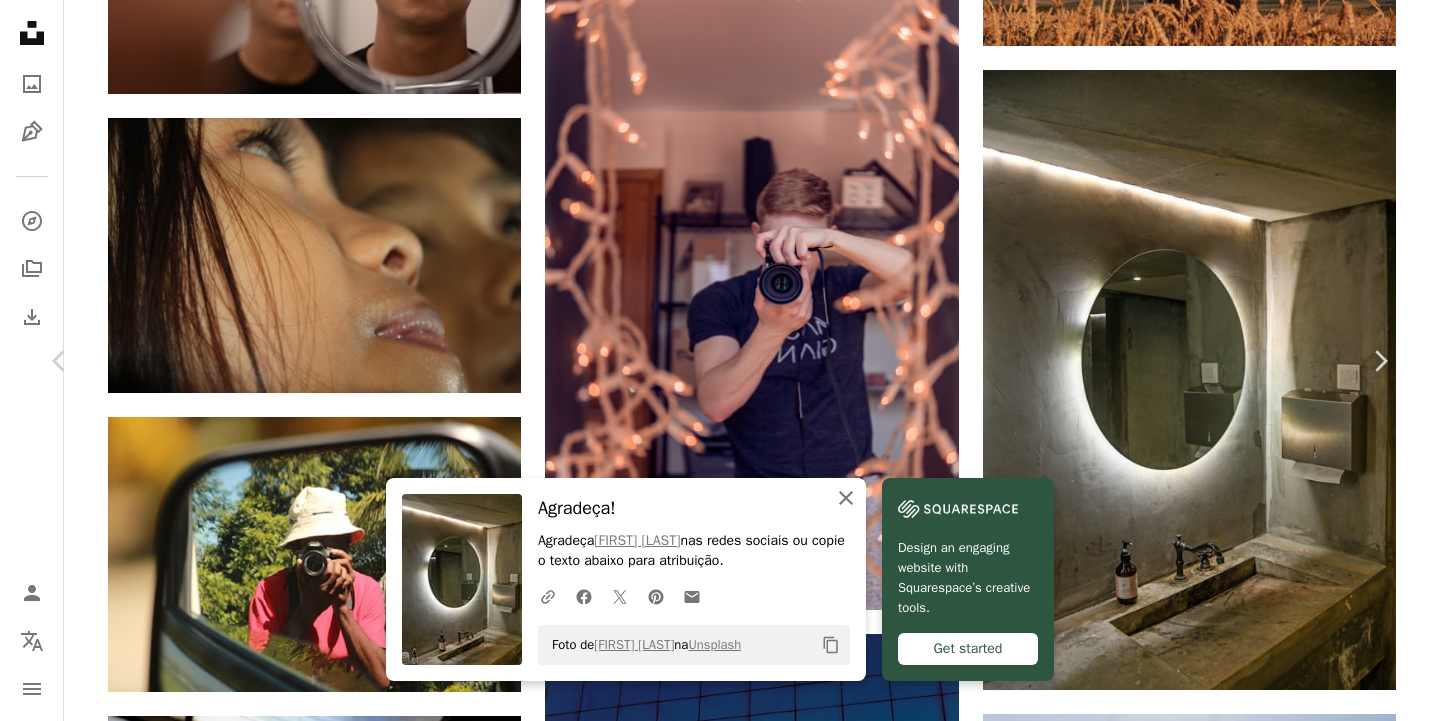 click on "An X shape" 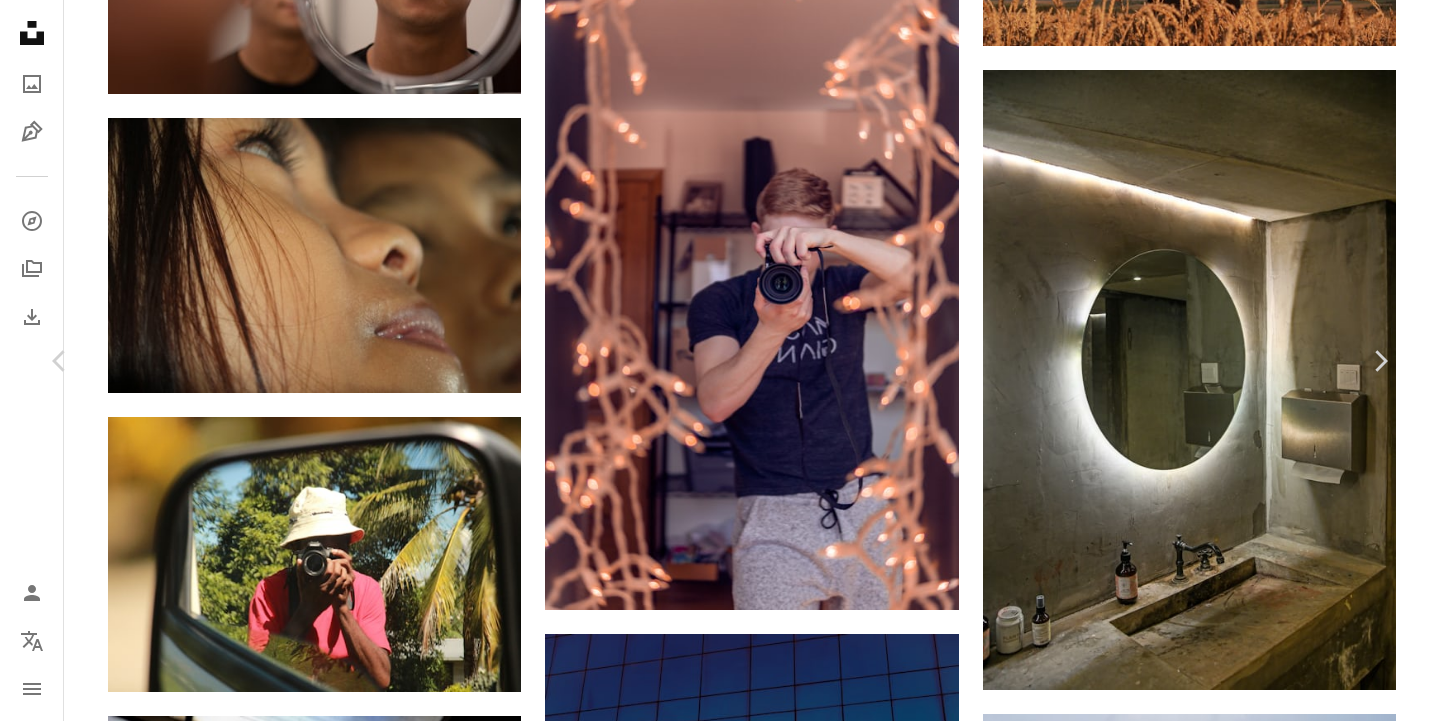 click on "An X shape Chevron left Chevron right [NAME] [NAME] A heart A plus sign Baixar gratuitamente Chevron down Zoom in Visualizações 12.717 Downloads 171 A forward-right arrow Compartilhar Info icon Informações More Actions A map marker [CITY], [STATE], [COUNTRY] Calendar outlined Publicada em  20 de março de 2025 Camera NIKON CORPORATION, NIKON Z f Safety Uso gratuito sob a  Licença da Unsplash espelho redondo [COUNTRY] dentro caixa de correio afundar interruptor [CITY] dispositivo elétrico caixa de correio torneira da pia [STATE] Imagens de domínio público Pesquise imagens premium relacionadas na iStock  |  Economize 20% com o código UNSPLASH20 Ver mais na iStock  ↗ Imagens relacionadas A heart A plus sign [NAME] Arrow pointing down A heart A plus sign [NAME] Para  Unsplash+ A lock Baixar A heart A plus sign [NAME] Arrow pointing down Plus sign for Unsplash+ A heart A plus sign [NAME] Para  Unsplash+ A lock Baixar A heart A plus sign [NAME] Arrow pointing down A heart" at bounding box center (720, 5474) 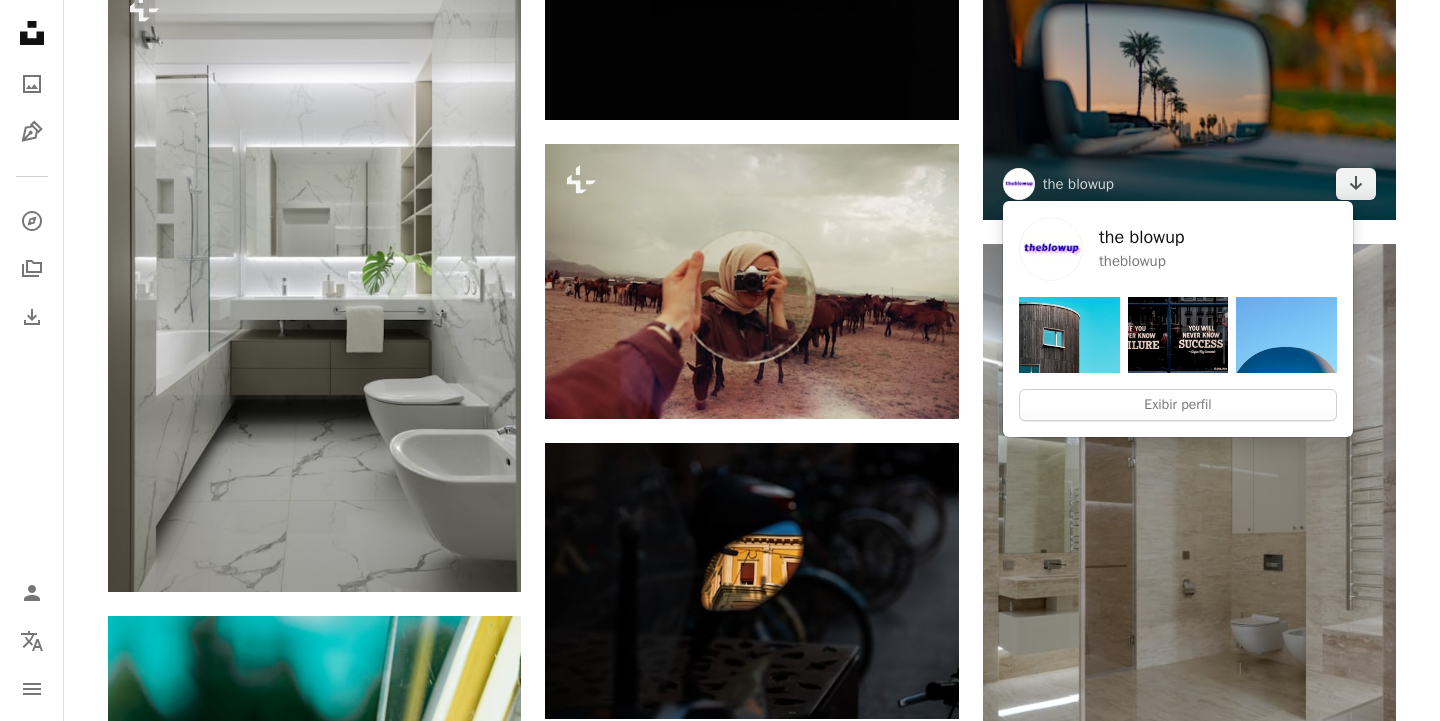 scroll, scrollTop: 57961, scrollLeft: 0, axis: vertical 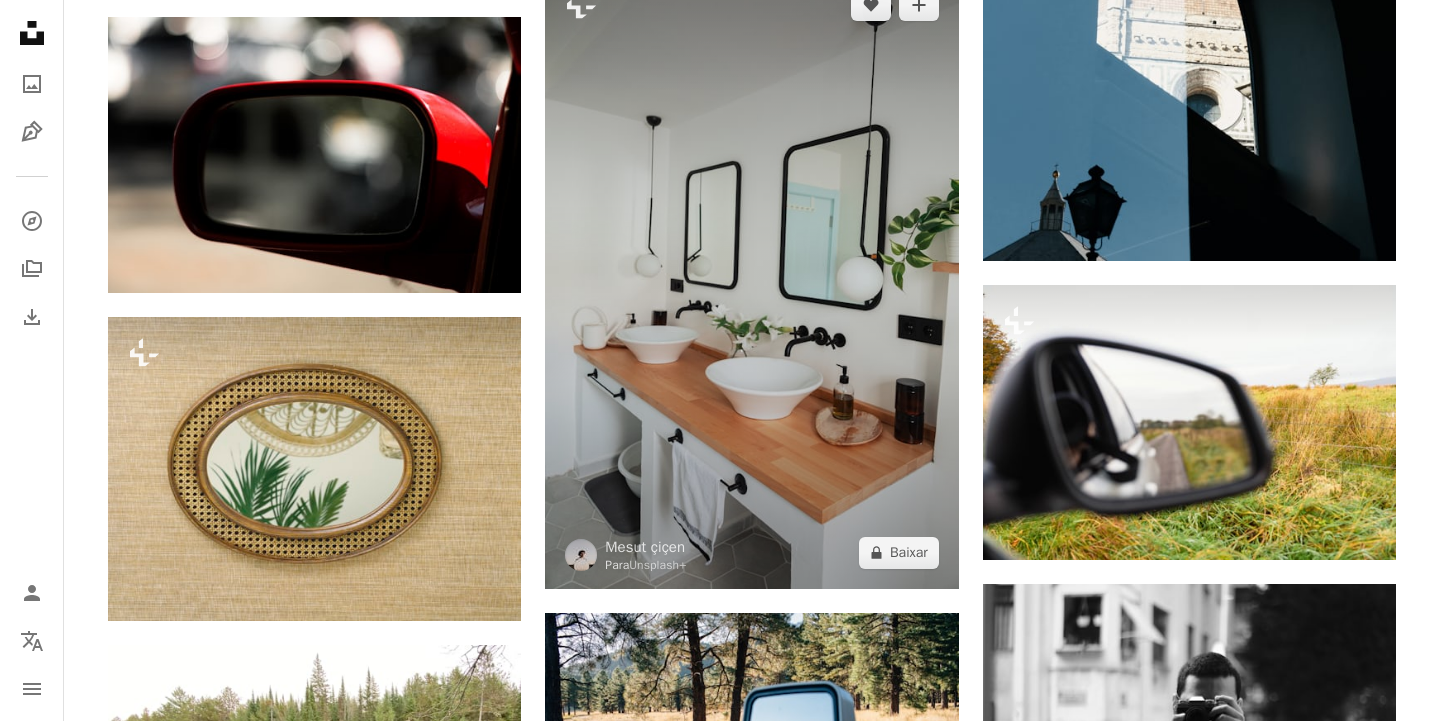 click at bounding box center (751, 279) 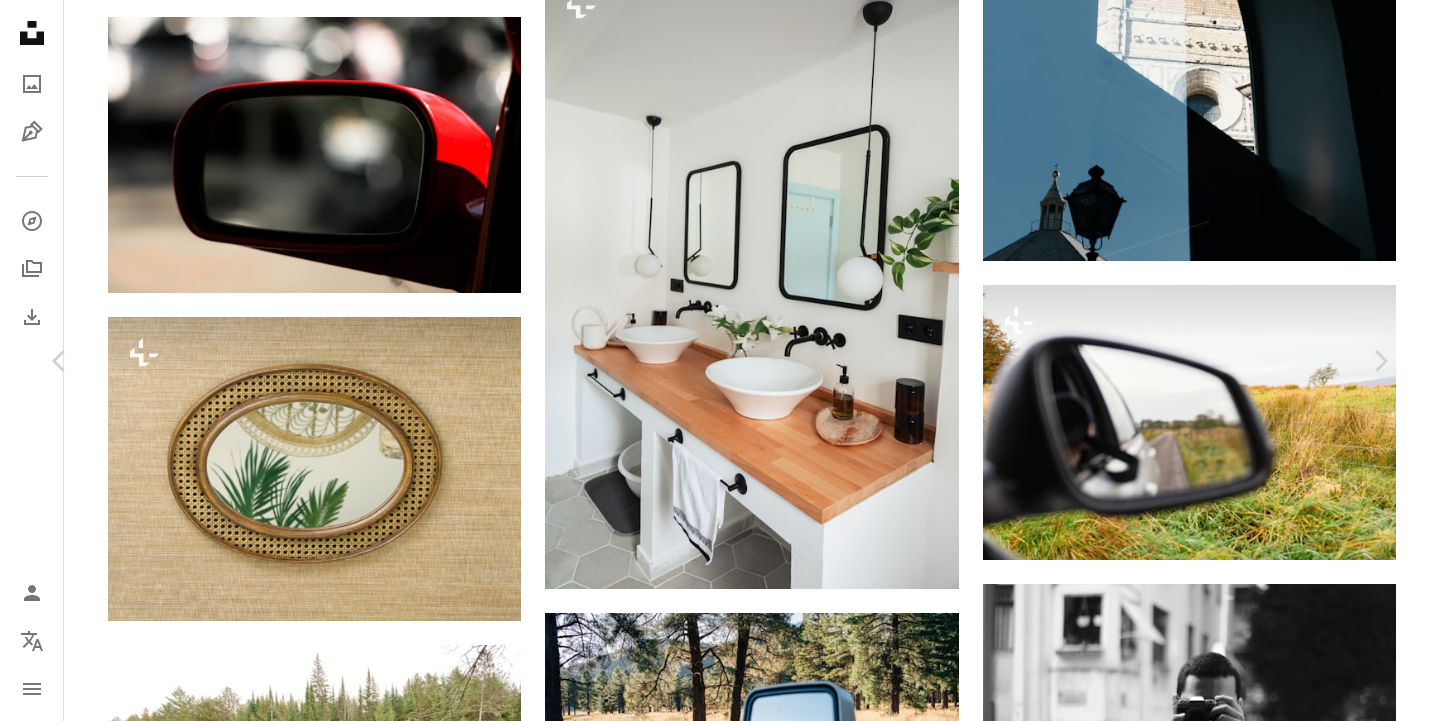 click on "A lock Baixar" at bounding box center [1240, 4848] 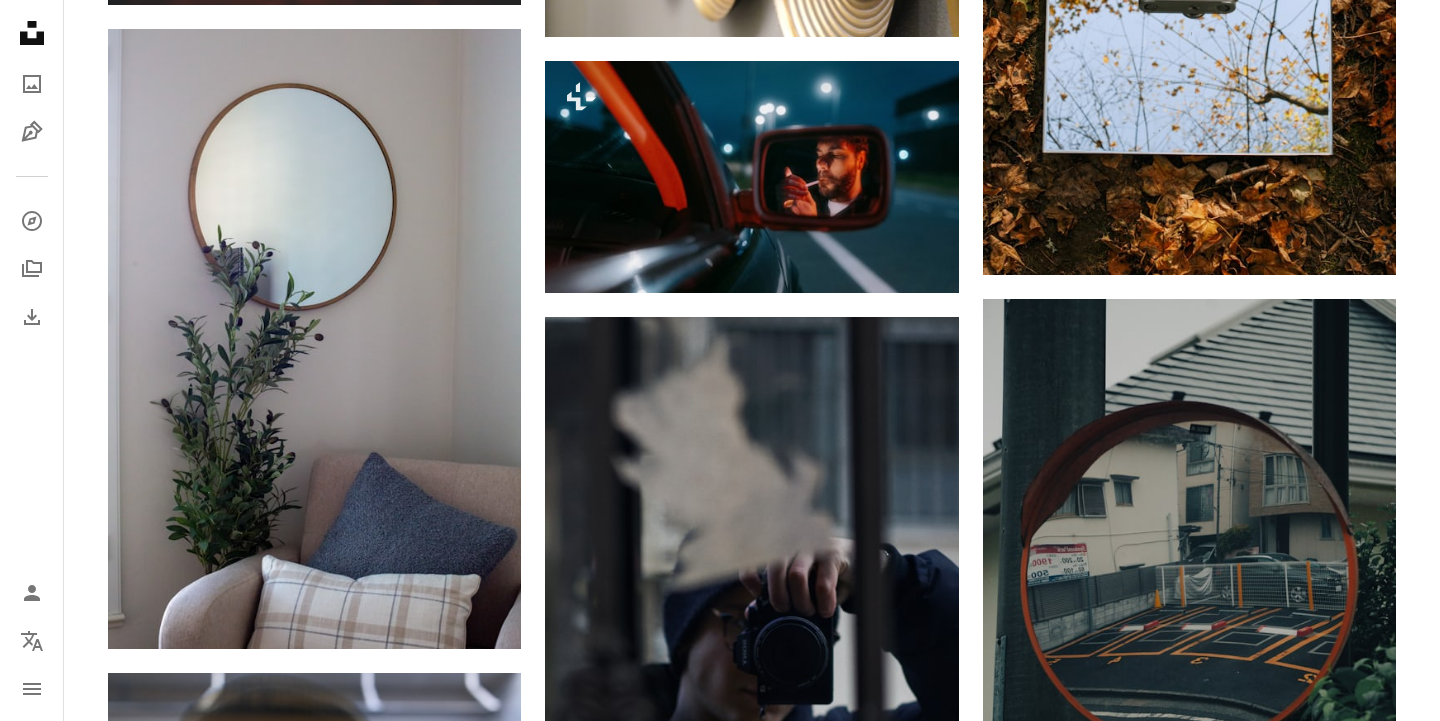 scroll, scrollTop: 61064, scrollLeft: 0, axis: vertical 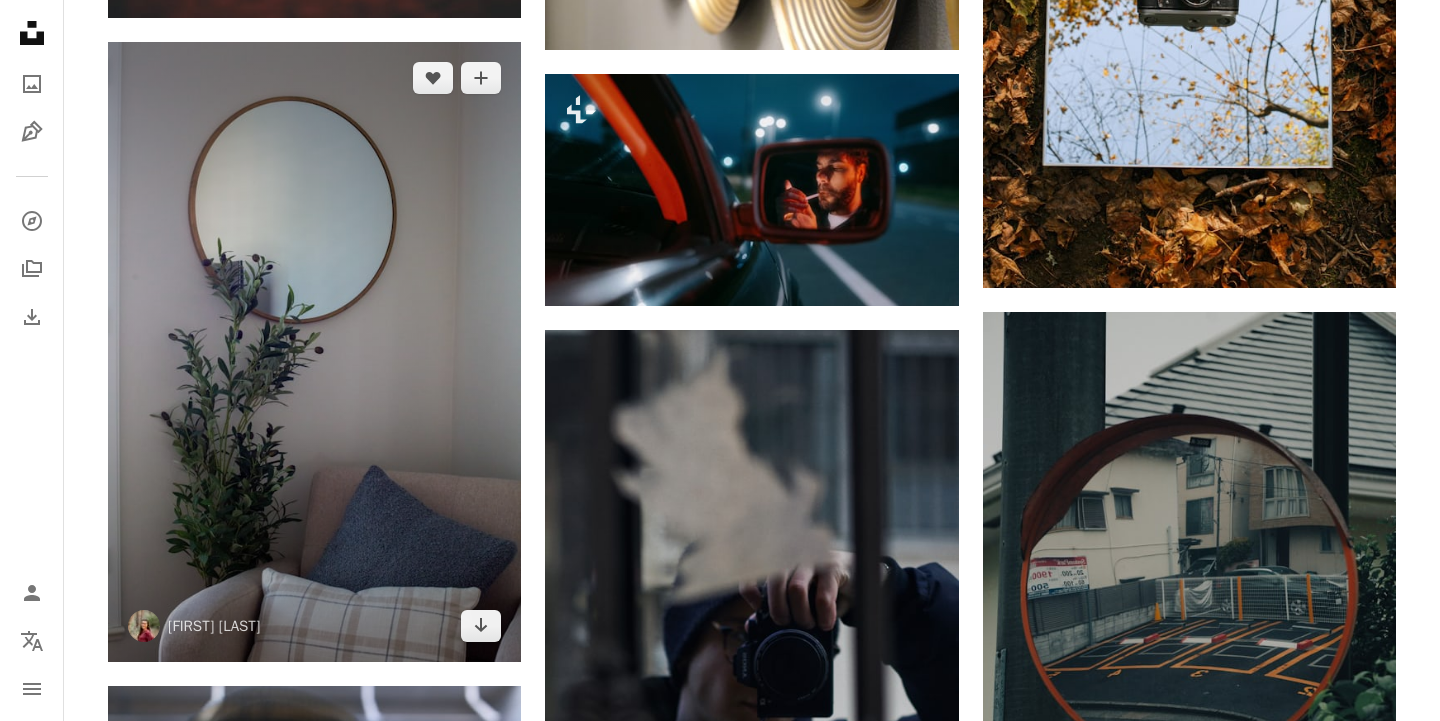 click at bounding box center [314, 352] 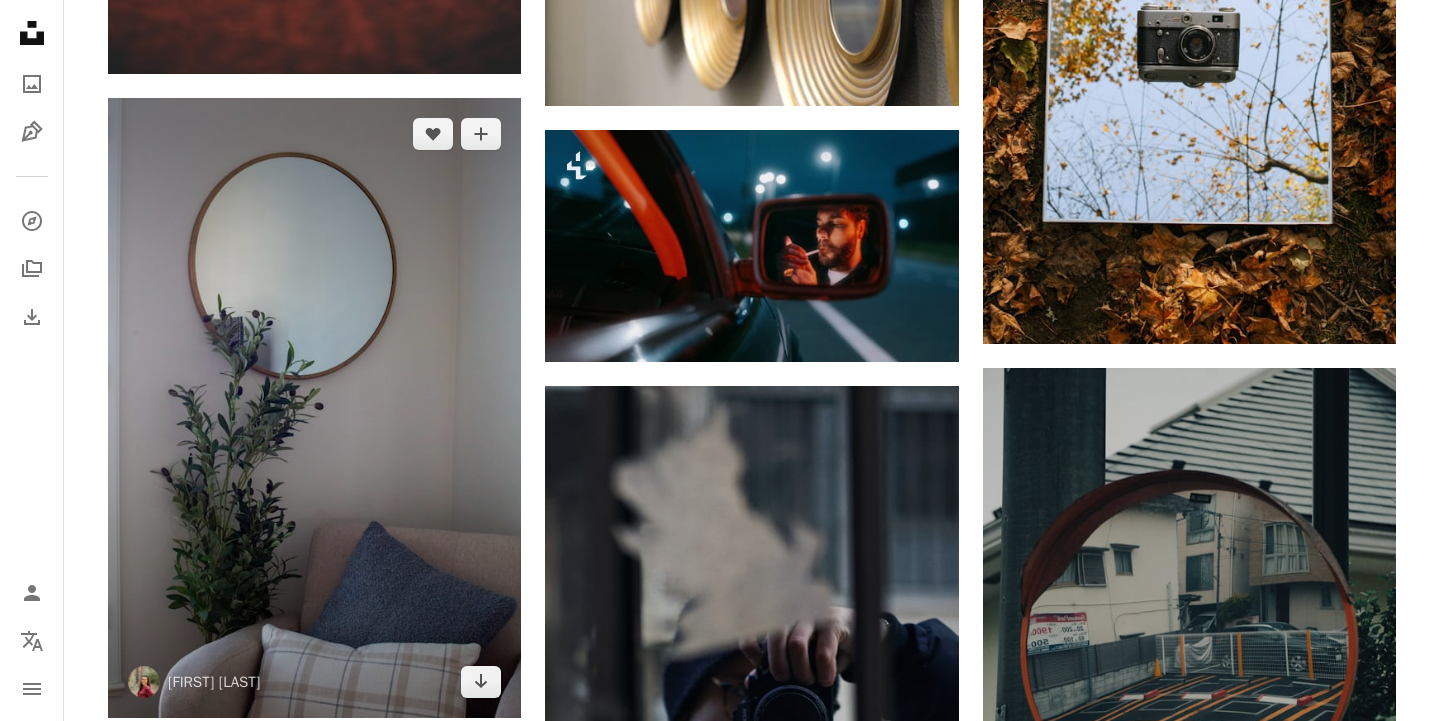 click at bounding box center [314, 408] 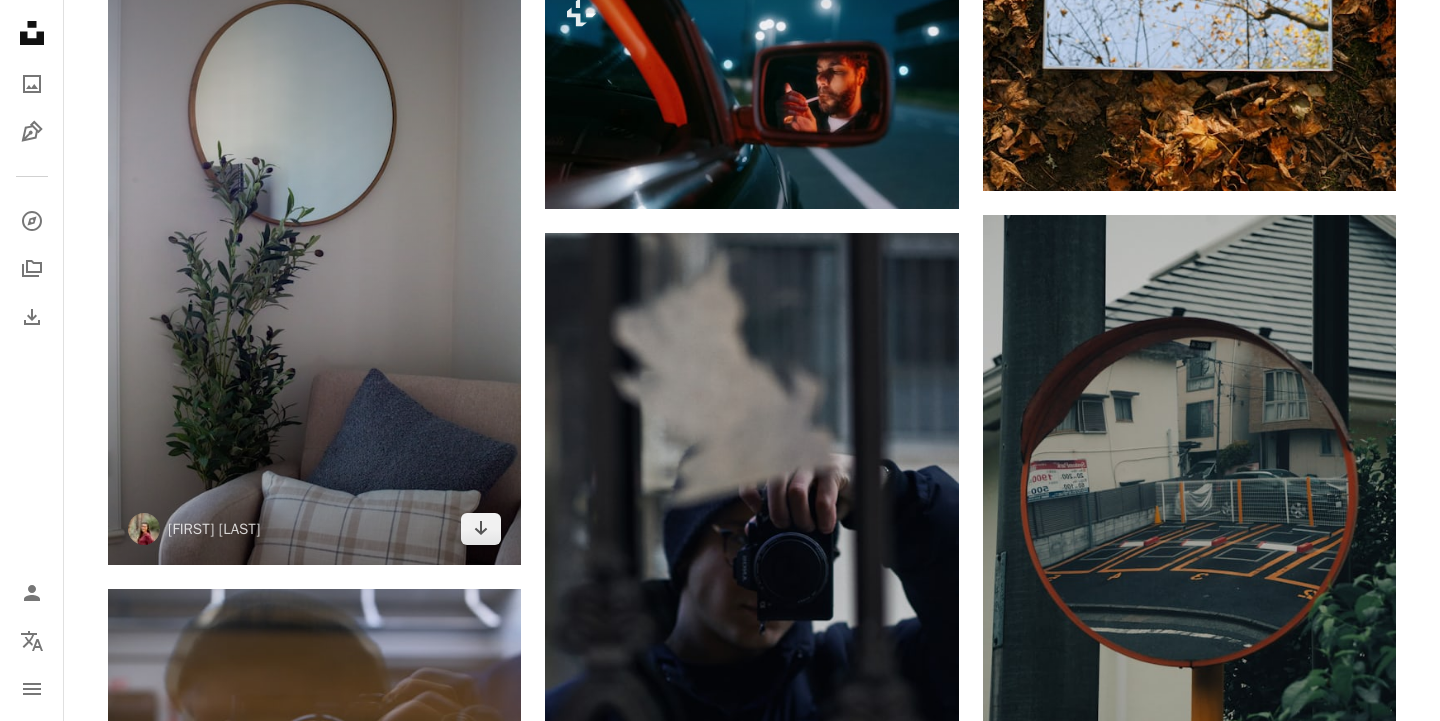 scroll, scrollTop: 61136, scrollLeft: 0, axis: vertical 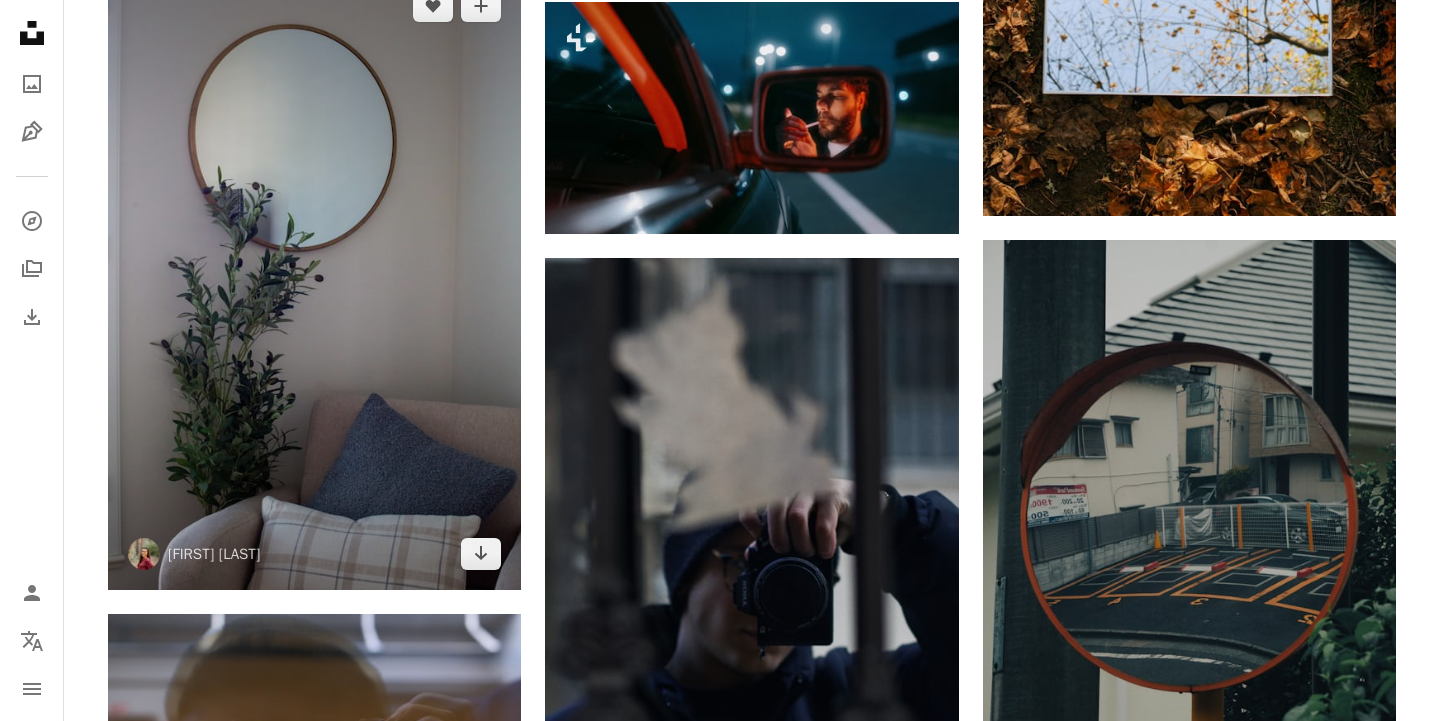 click at bounding box center [314, 280] 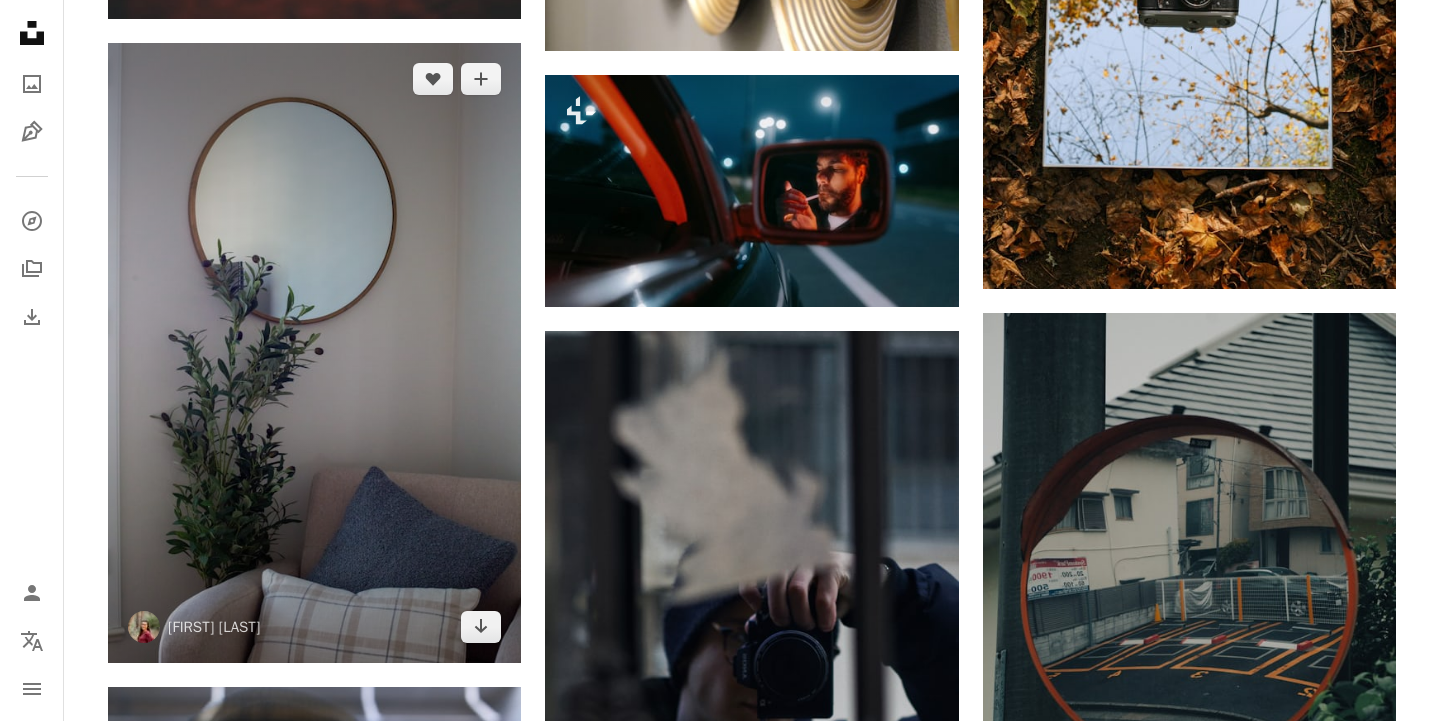 scroll, scrollTop: 61059, scrollLeft: 0, axis: vertical 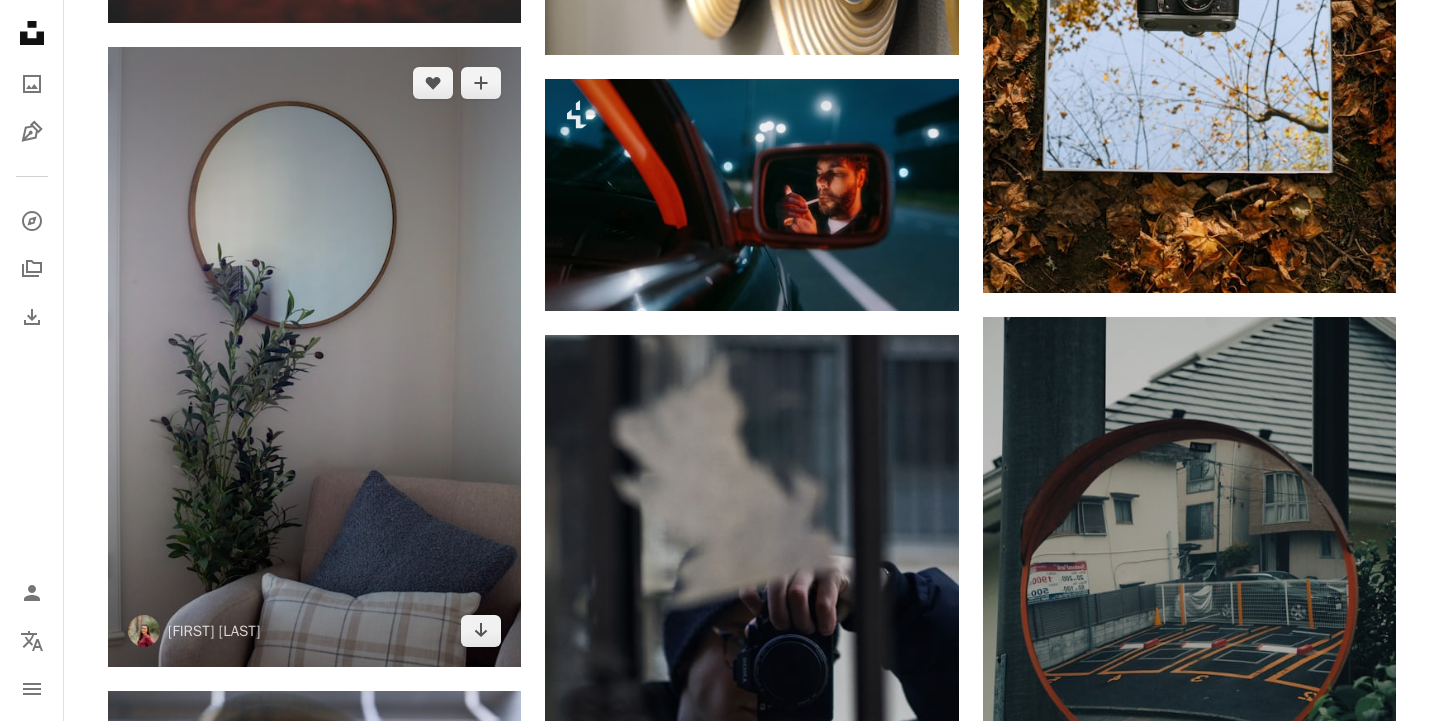 click at bounding box center (314, 357) 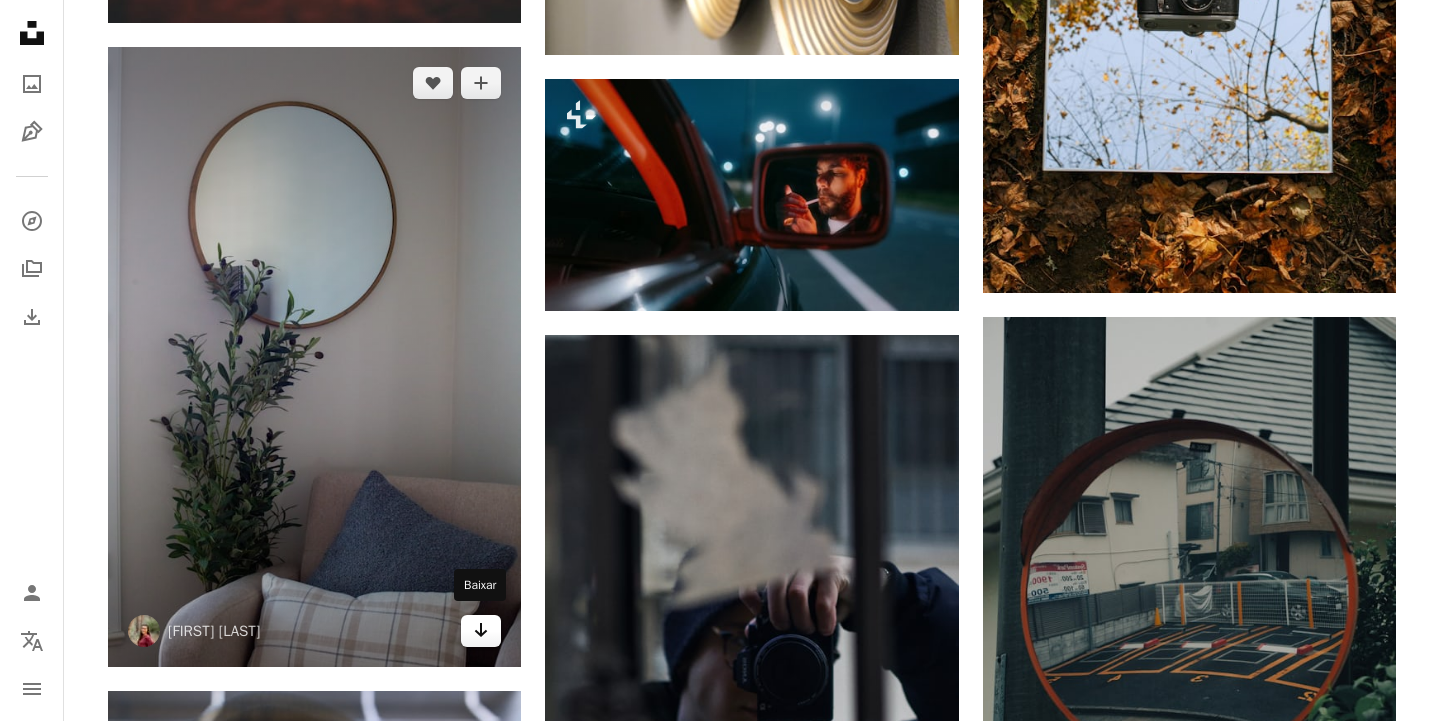 click on "Arrow pointing down" at bounding box center (481, 631) 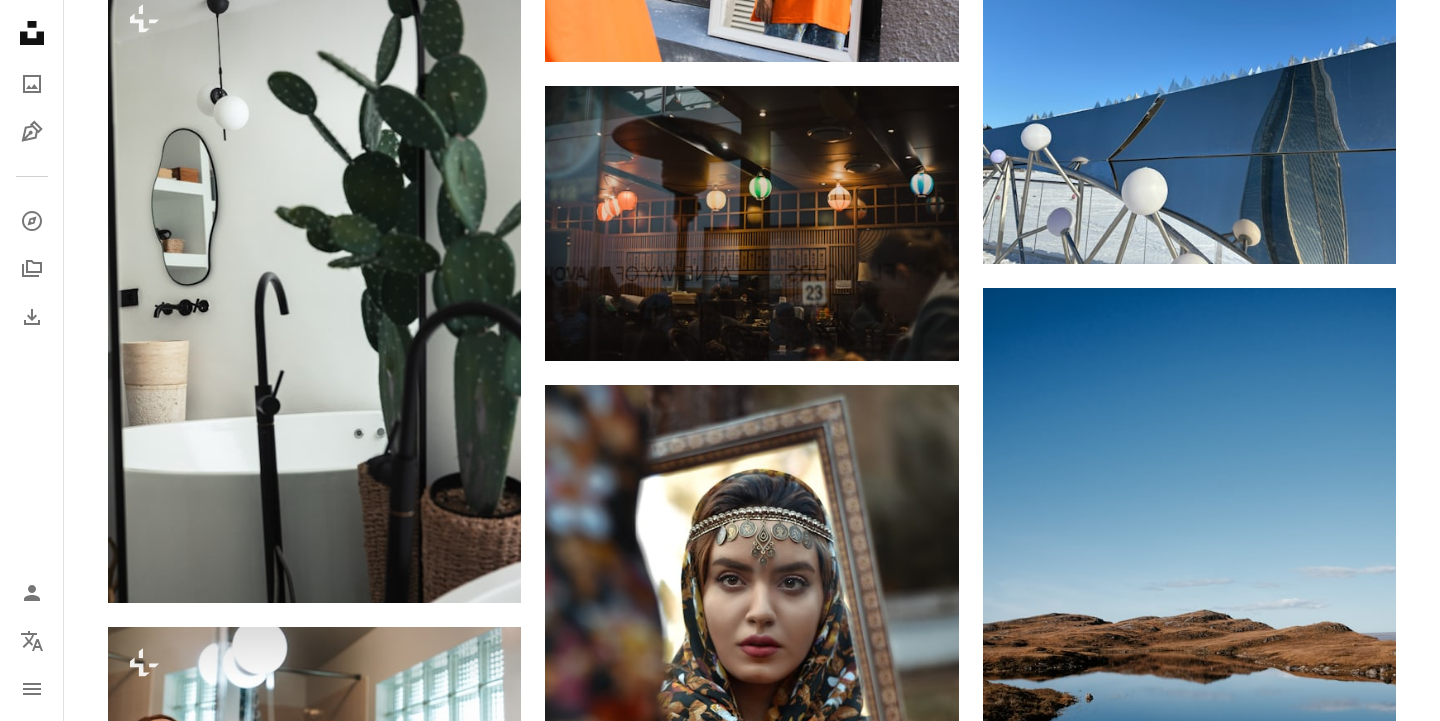 scroll, scrollTop: 62390, scrollLeft: 0, axis: vertical 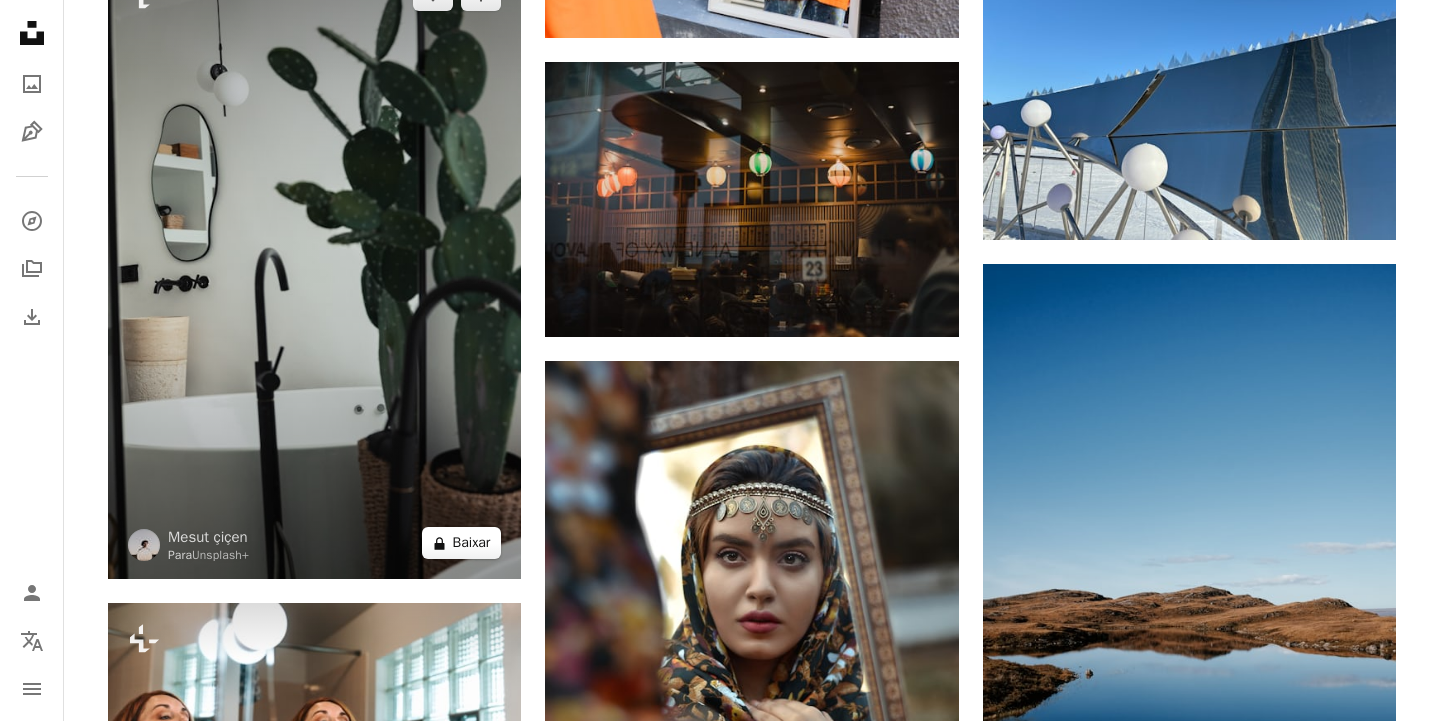 click on "A lock Baixar" at bounding box center [462, 543] 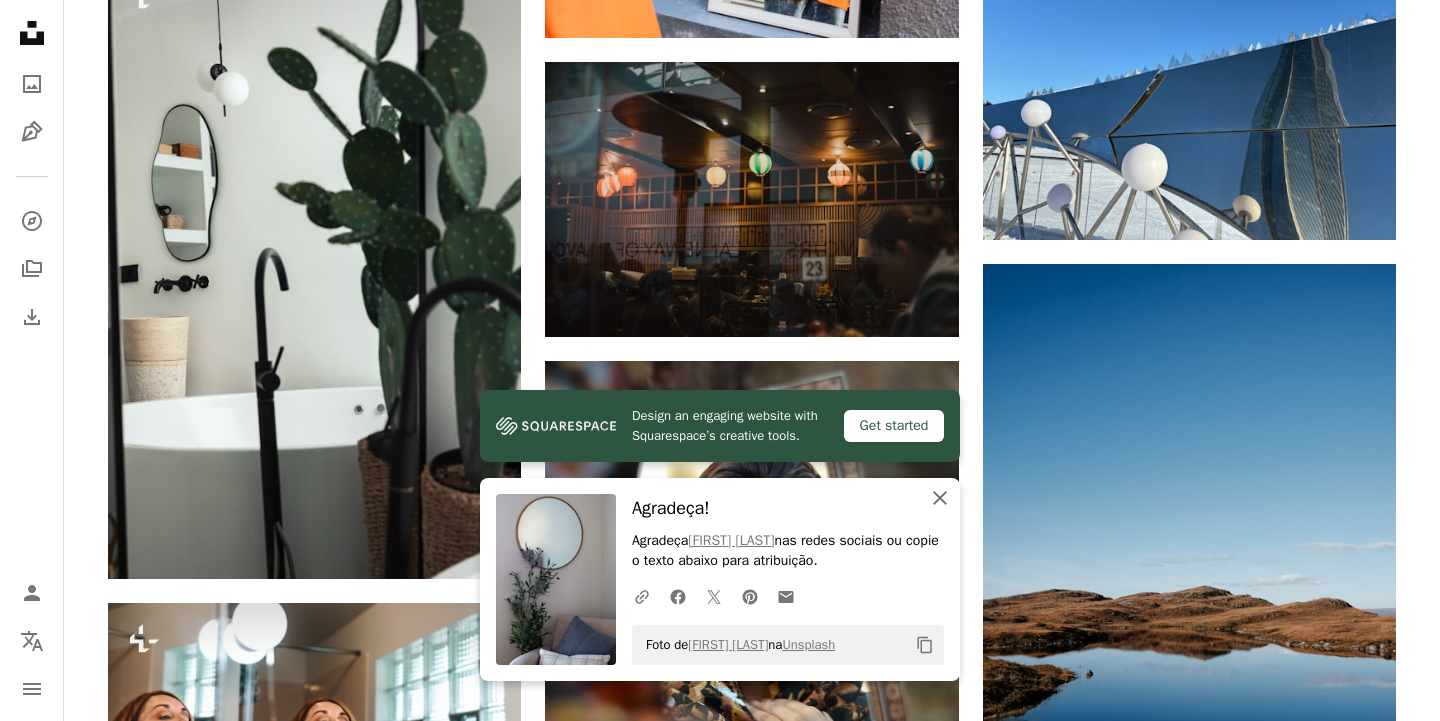 click 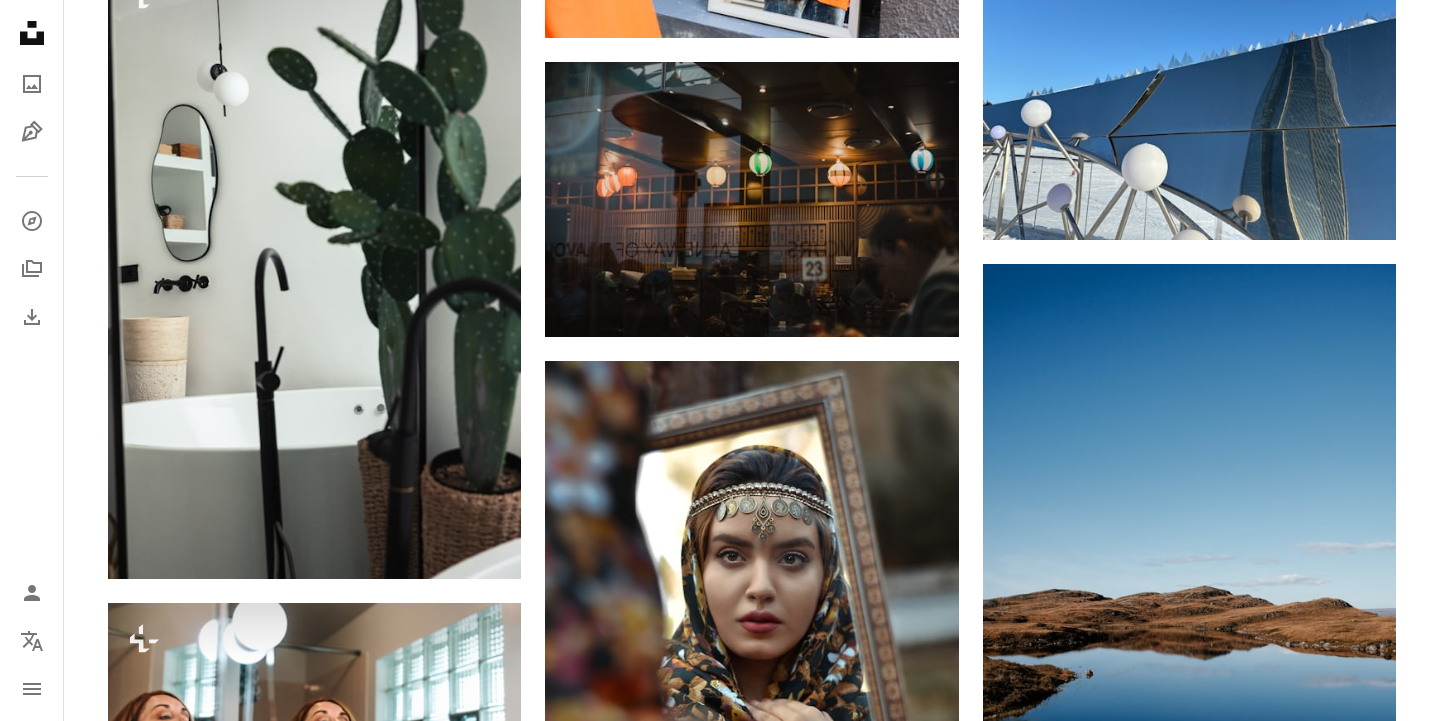 click on "An X shape Imagens premium, prontas para usar. Obtenha acesso ilimitado. A plus sign Conteúdo para associados adicionado mensalmente A plus sign Downloads royalty-free ilimitados A plus sign Ilustrações  Lançamento A plus sign Proteções legais aprimoradas anual 66%  de desconto mensal $ 12   $ 4 USD por mês * Assine a  Unsplash+ *Quando pago anualmente, faturamento antecipado de  $ 48 Mais impostos aplicáveis. Renovação automática. Cancele quando quiser." at bounding box center [720, 29893] 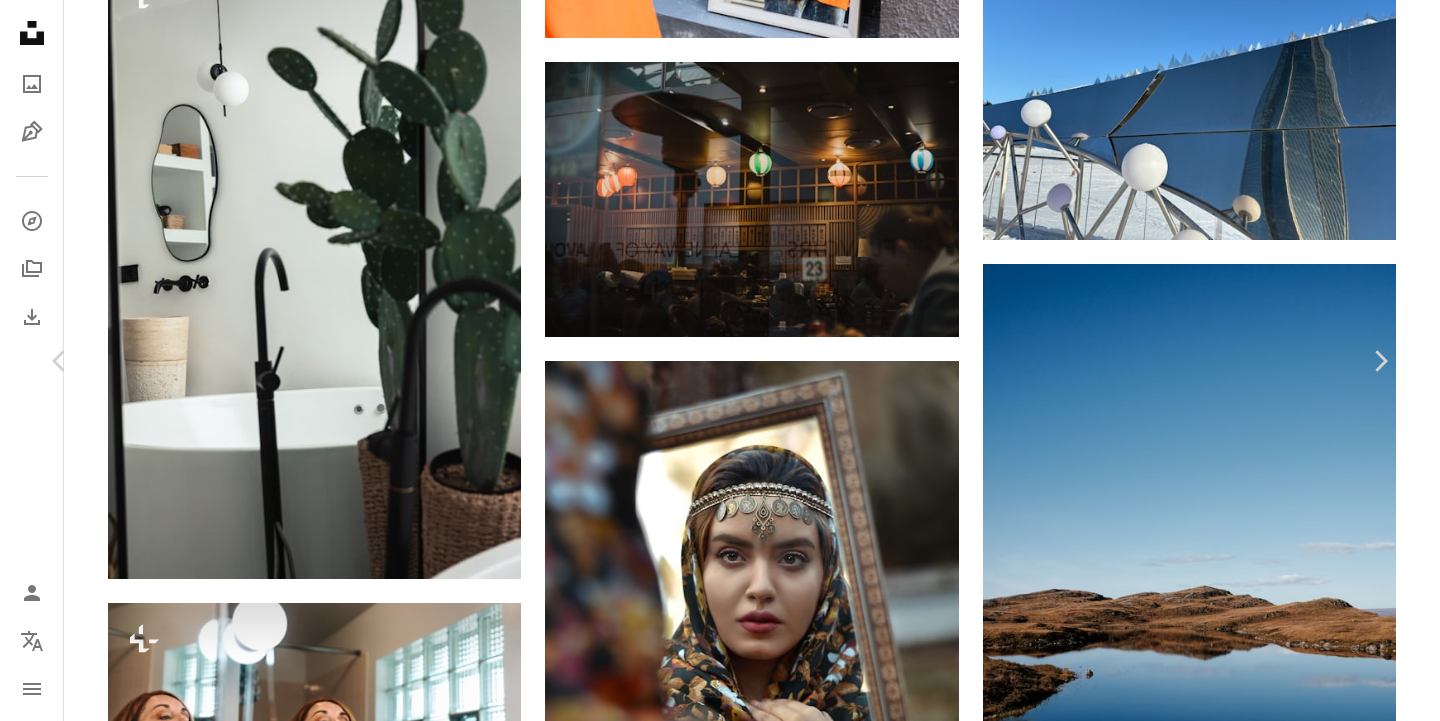 scroll, scrollTop: 63135, scrollLeft: 0, axis: vertical 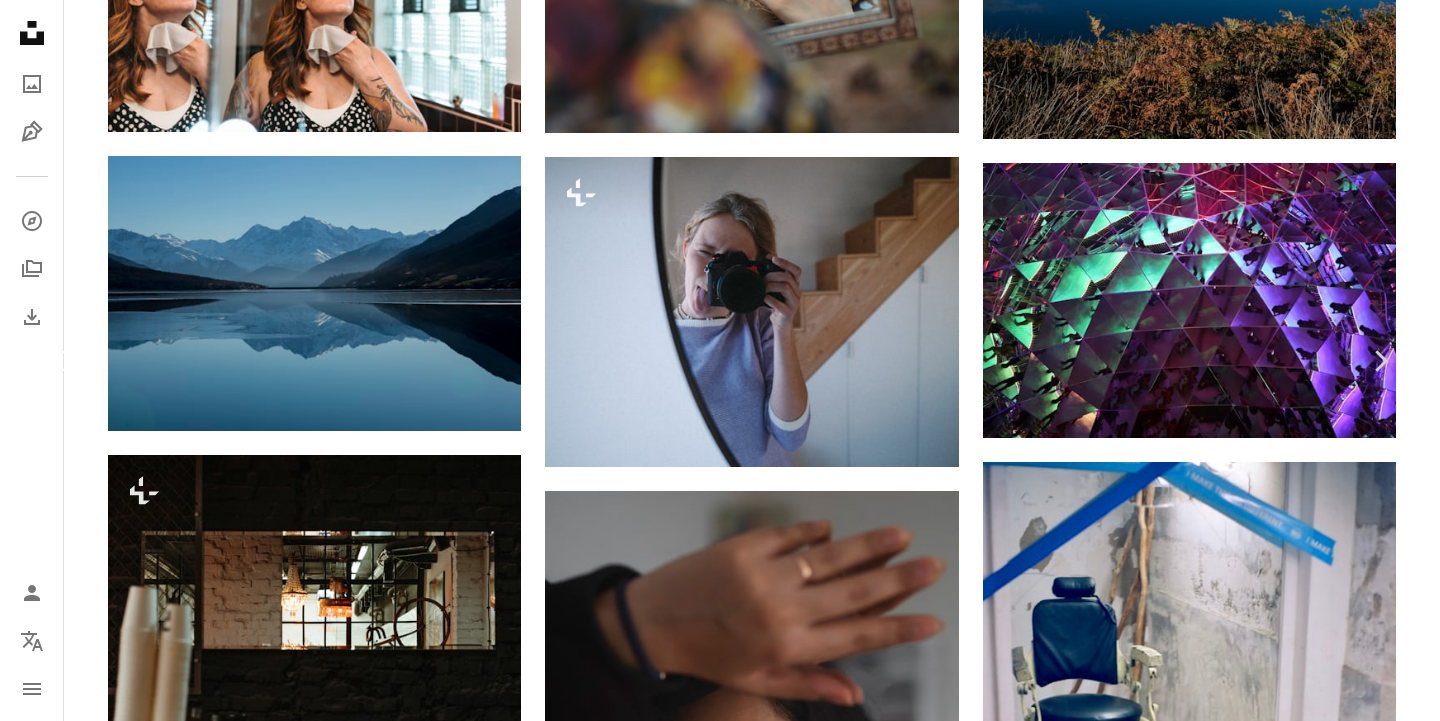 click on "Chevron left" at bounding box center (60, 361) 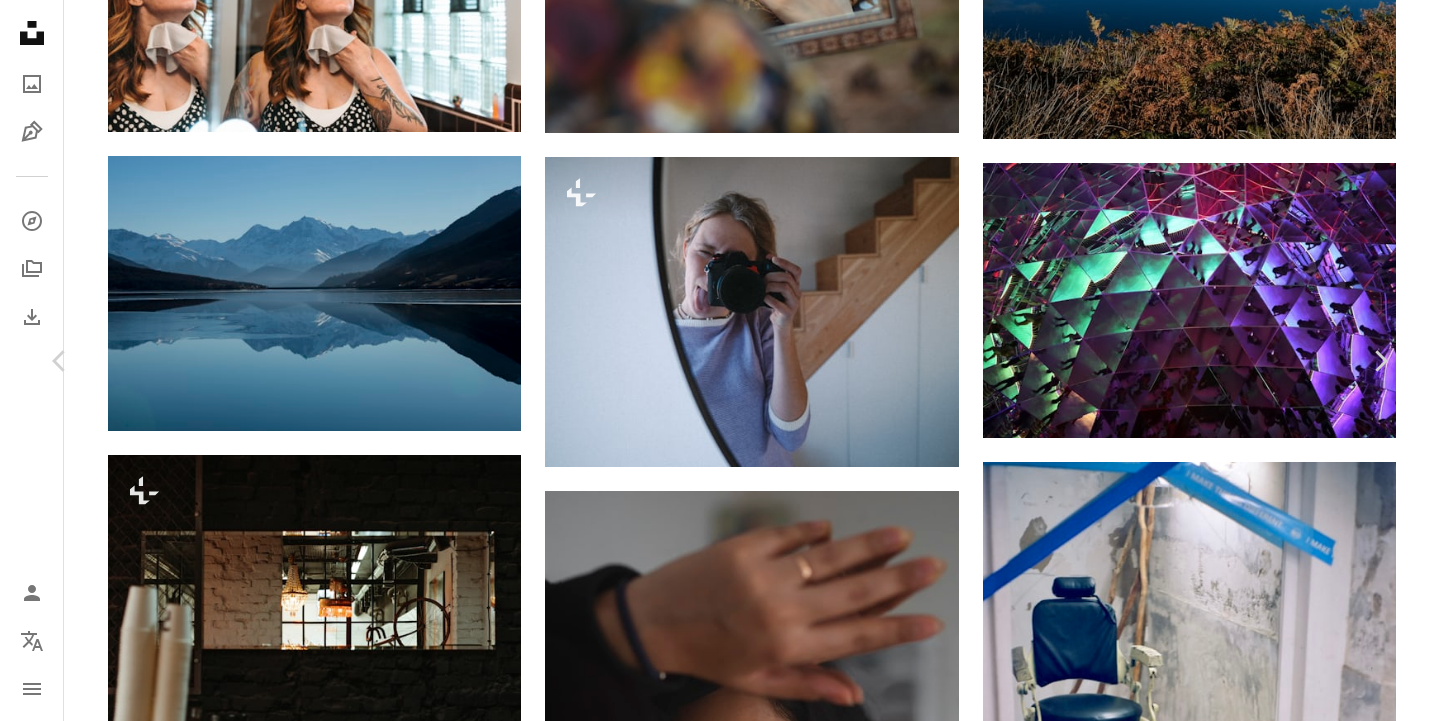 scroll, scrollTop: 96, scrollLeft: 0, axis: vertical 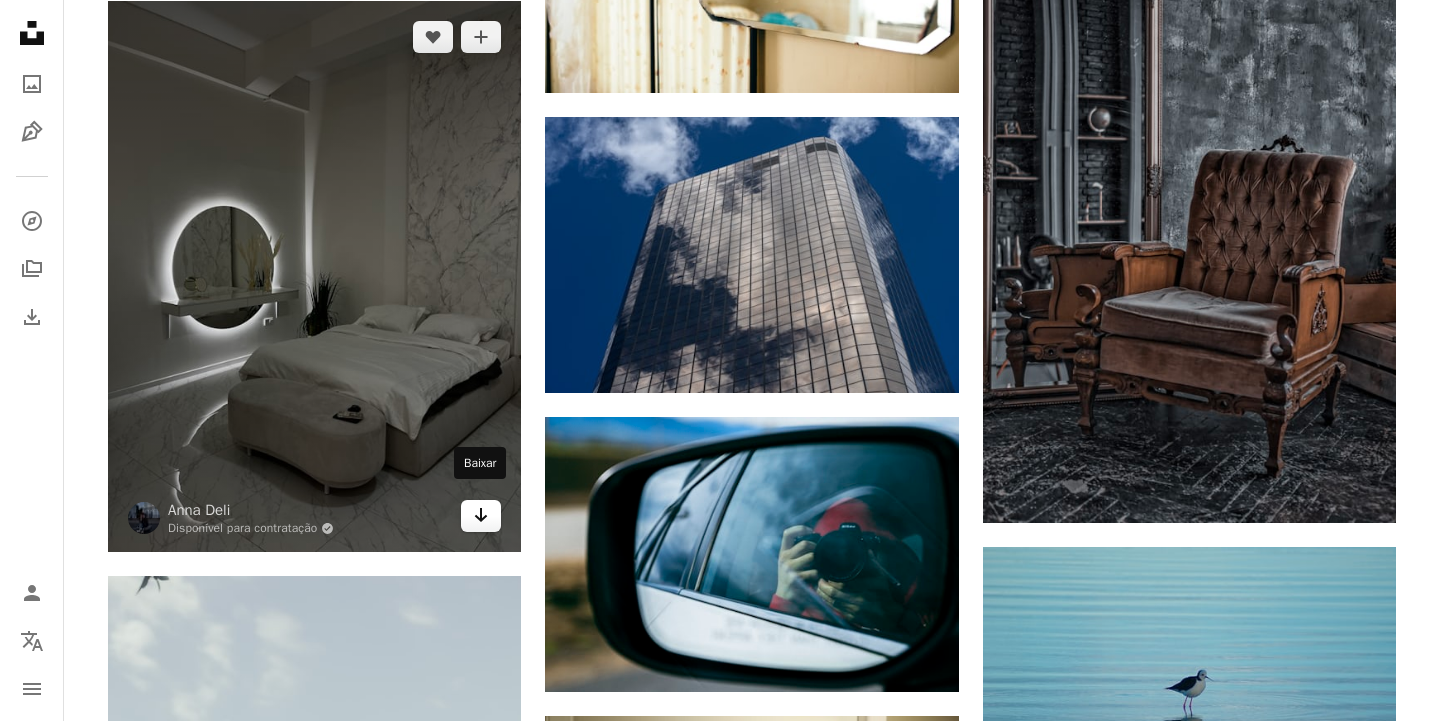 click on "Arrow pointing down" 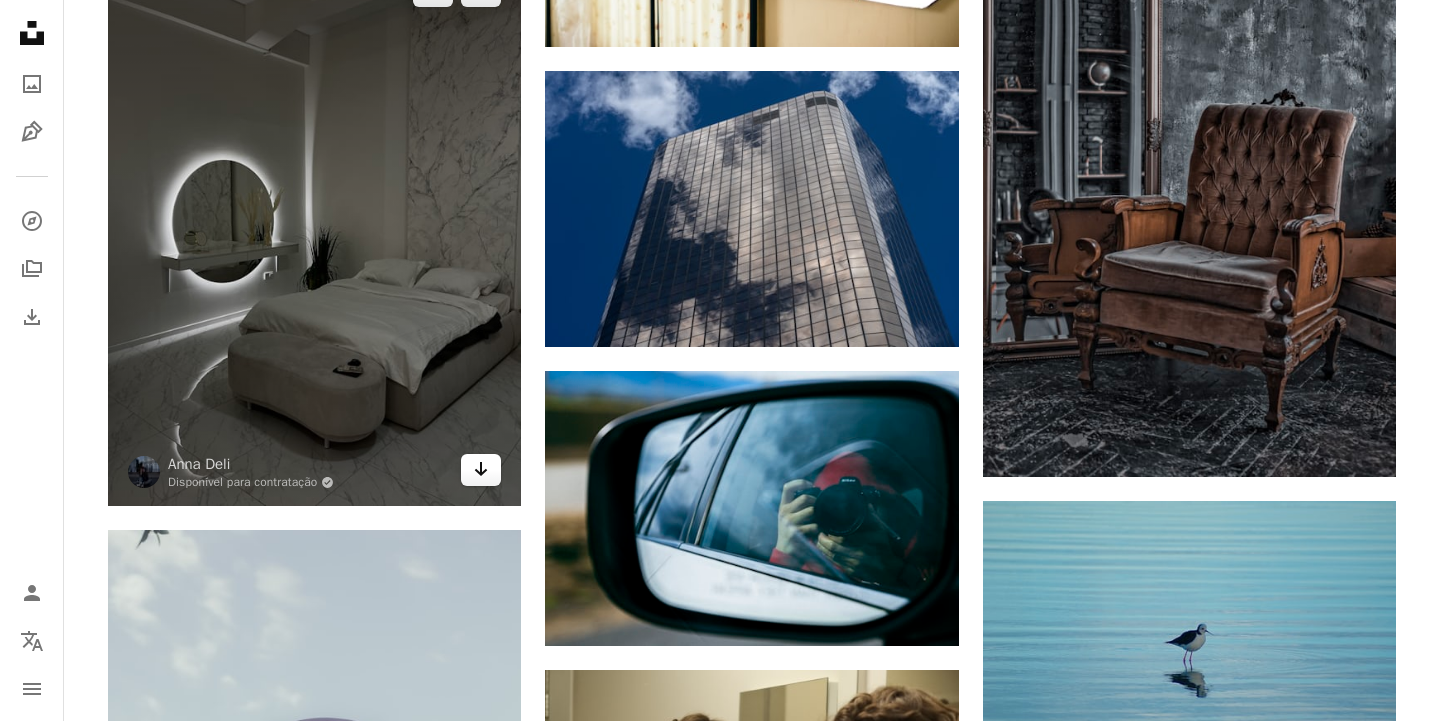 scroll, scrollTop: 130570, scrollLeft: 0, axis: vertical 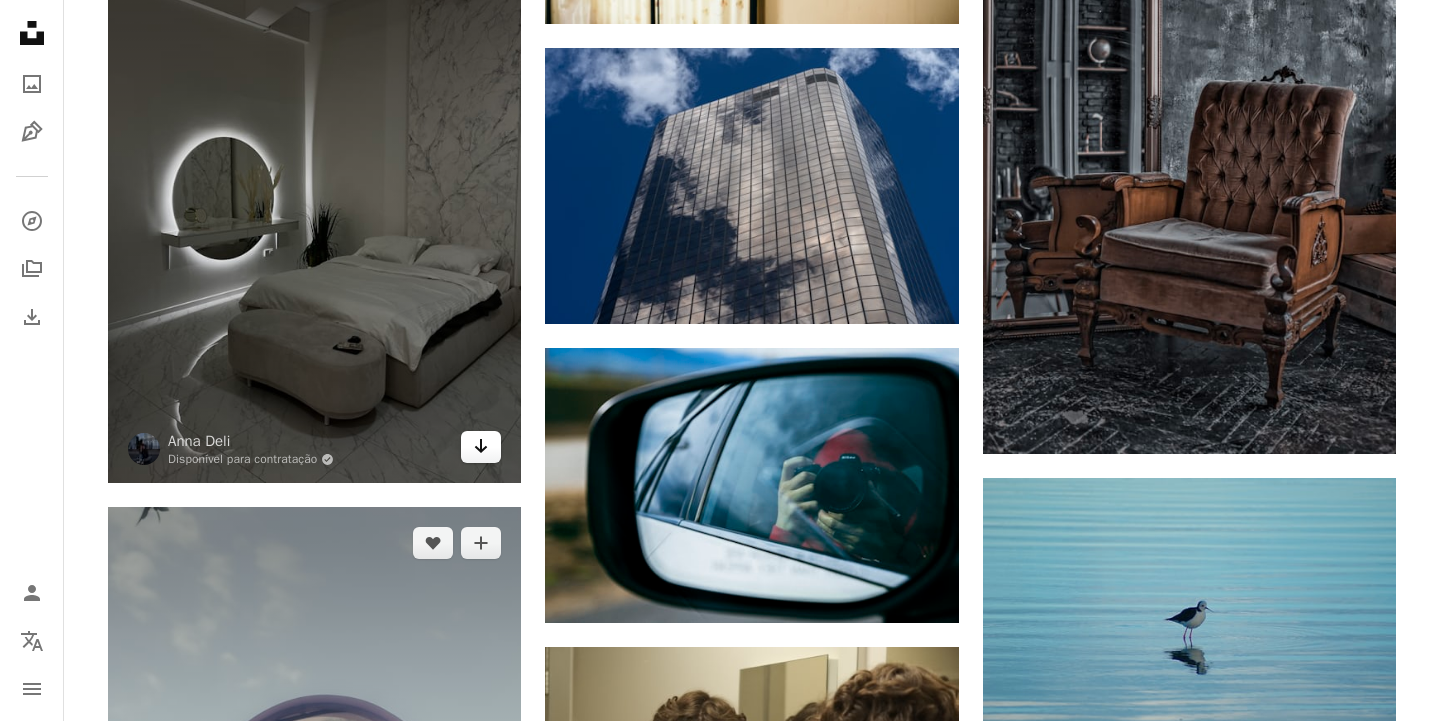 click at bounding box center [314, 817] 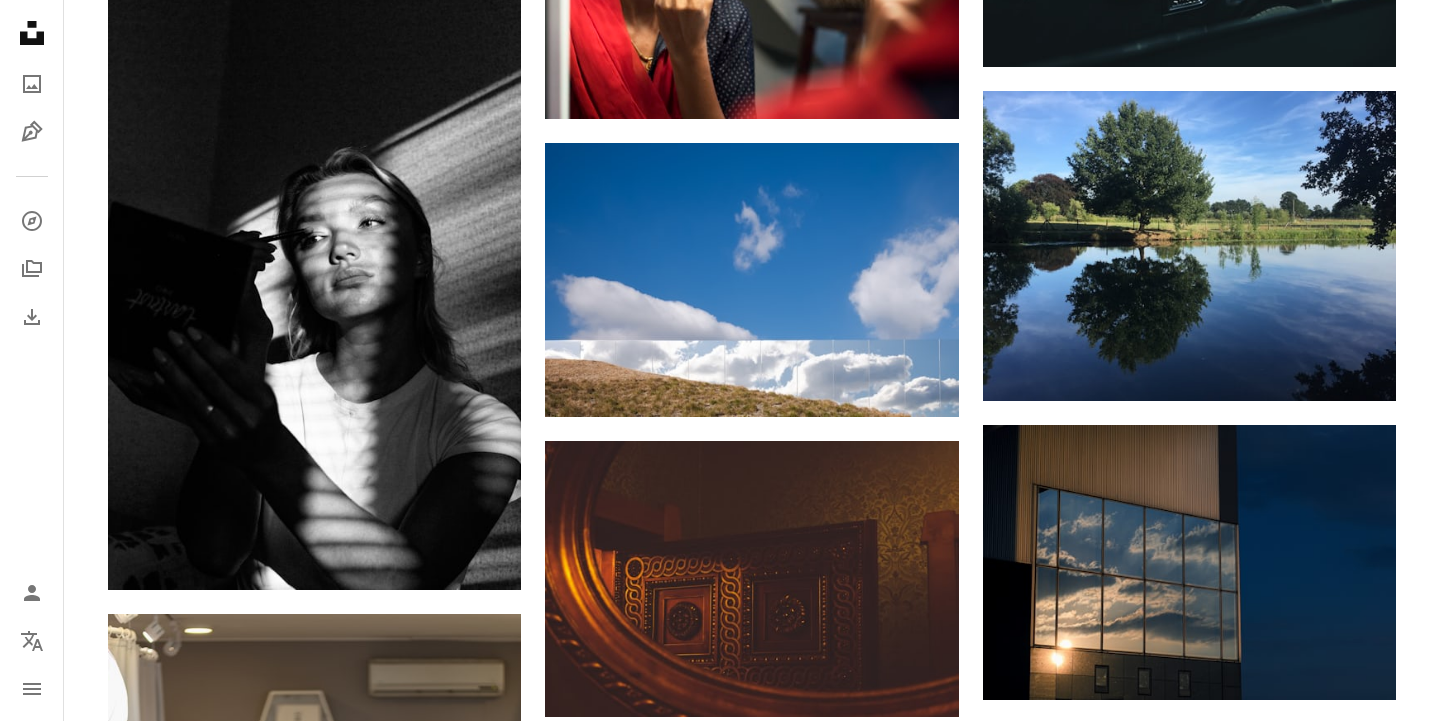 scroll, scrollTop: 136131, scrollLeft: 0, axis: vertical 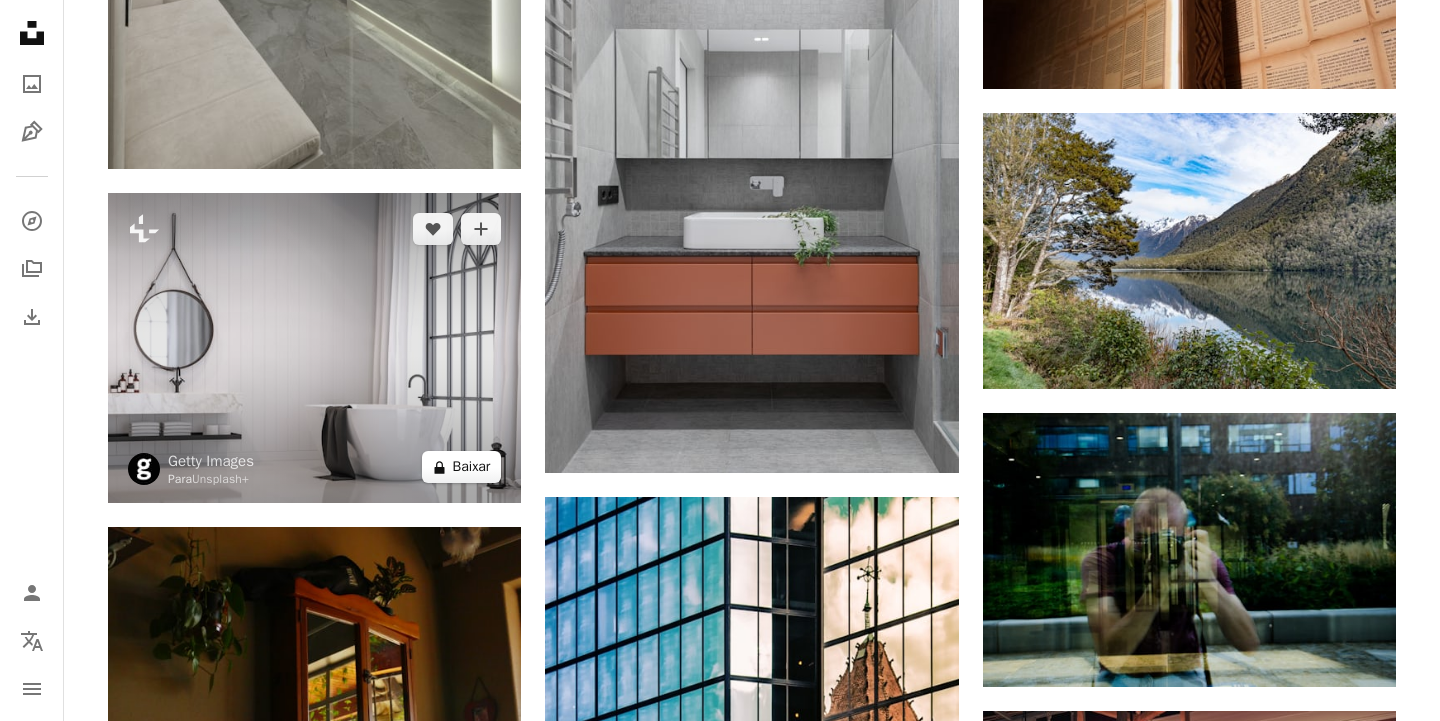 click on "A lock Baixar" at bounding box center [462, 467] 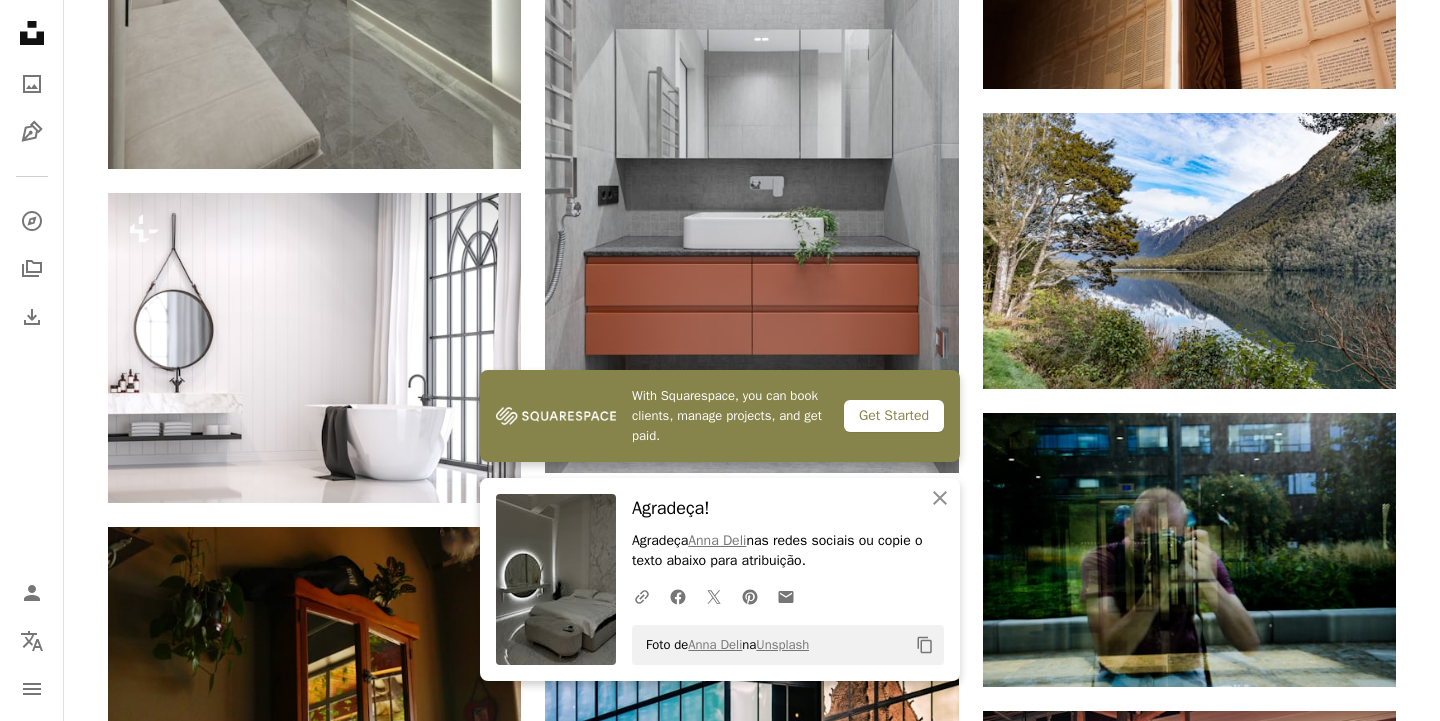 click on "Agradeça! Agradeça  [FIRST] [LAST]  nas redes sociais ou copie o texto abaixo para atribuição. A URL sharing icon (chains) Facebook icon X (formerly Twitter) icon Pinterest icon An envelope Foto de  [FIRST] [LAST]  na  Unsplash
Copy content Imagens premium, prontas para usar. Obtenha acesso ilimitado. A plus sign Conteúdo para associados adicionado mensalmente A plus sign Downloads royalty-free ilimitados A plus sign Ilustrações  Lançamento A plus sign Proteções legais aprimoradas anual 66%  de desconto mensal $ 12   $ 4 USD por mês * Assine a  Unsplash+ *Quando pago anualmente, faturamento antecipado de  $ 48 Mais impostos aplicáveis. Renovação automática. Cancele quando quiser." at bounding box center [720, 4608] 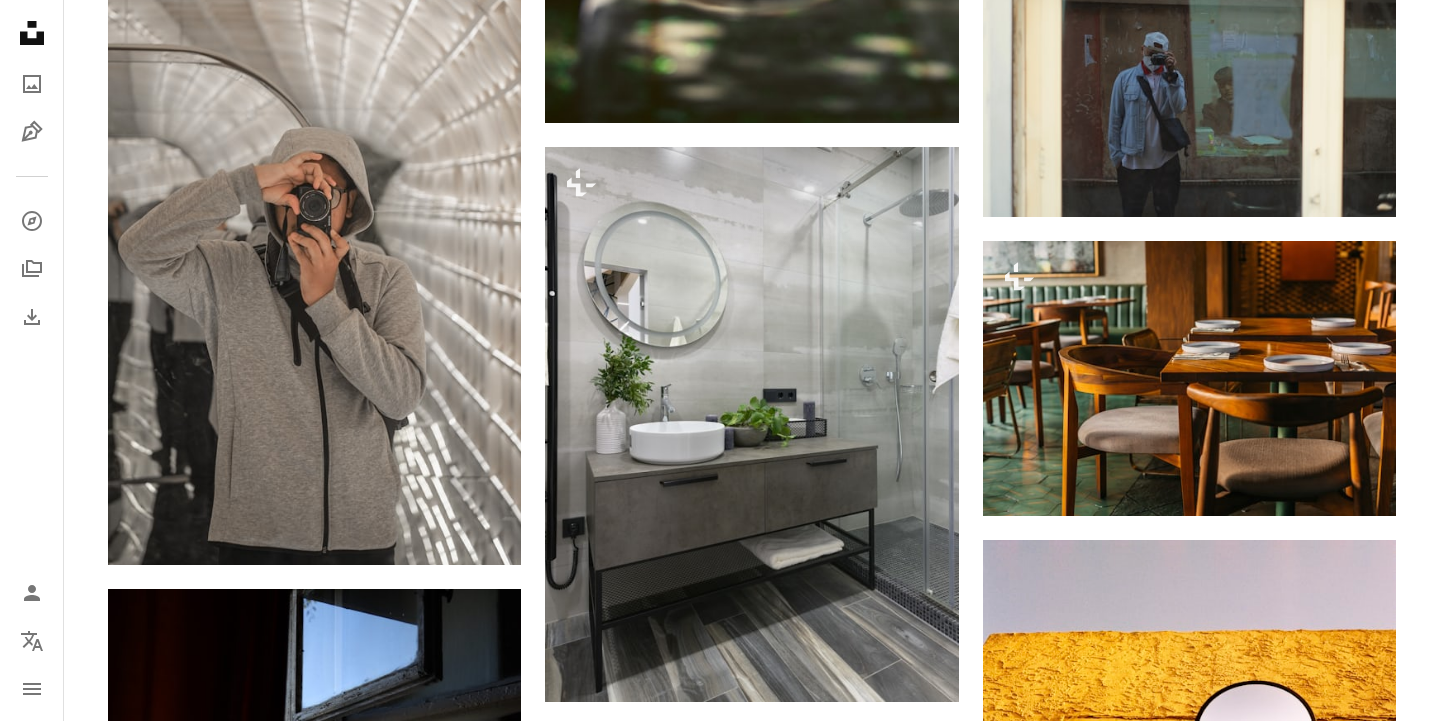 scroll, scrollTop: 167022, scrollLeft: 0, axis: vertical 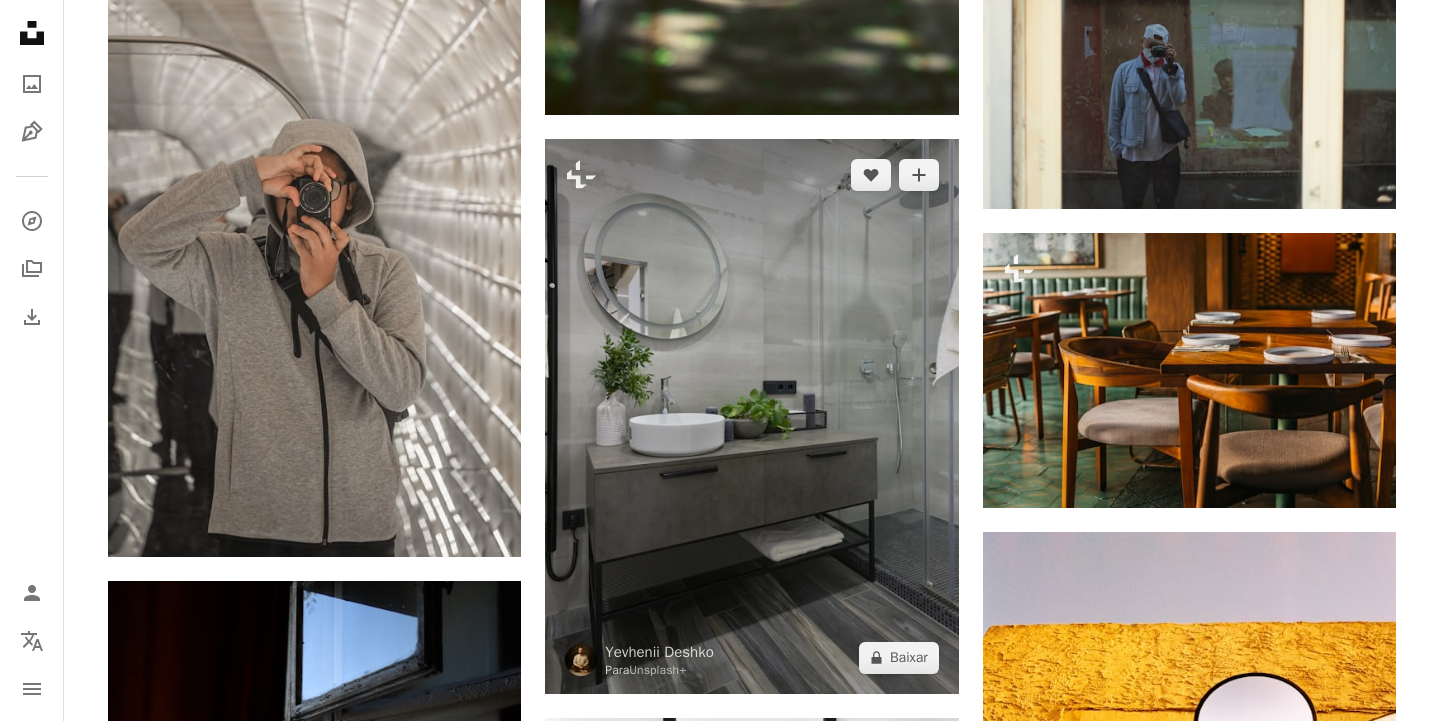 click at bounding box center [751, 416] 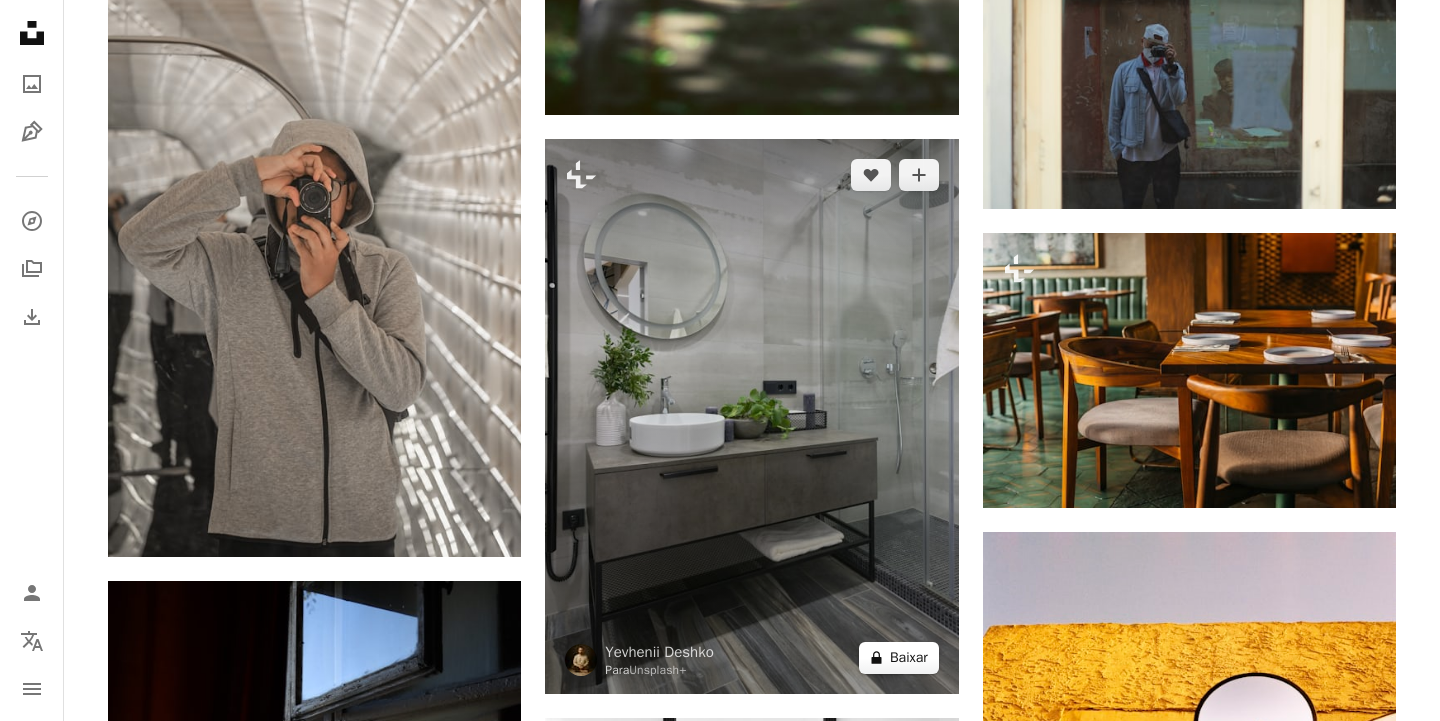click on "A lock Baixar" at bounding box center [899, 658] 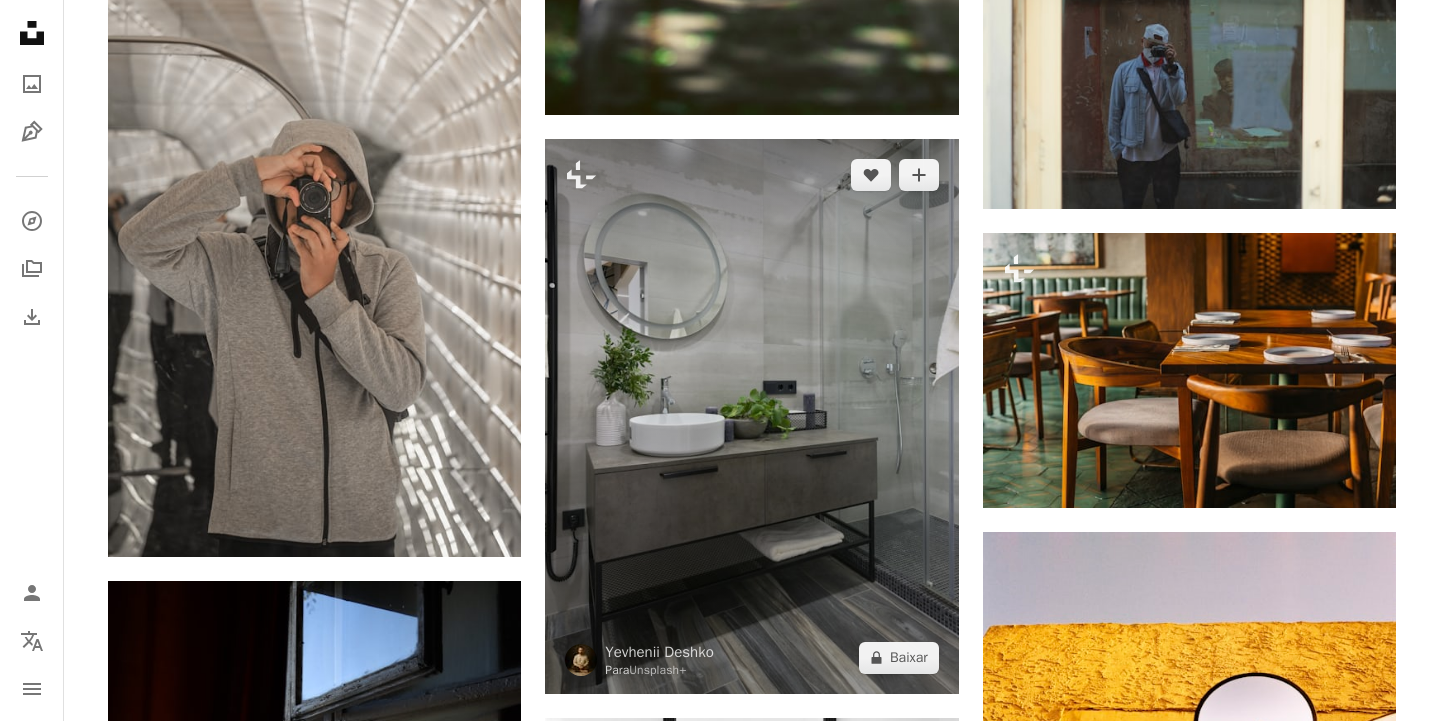 click at bounding box center (751, 416) 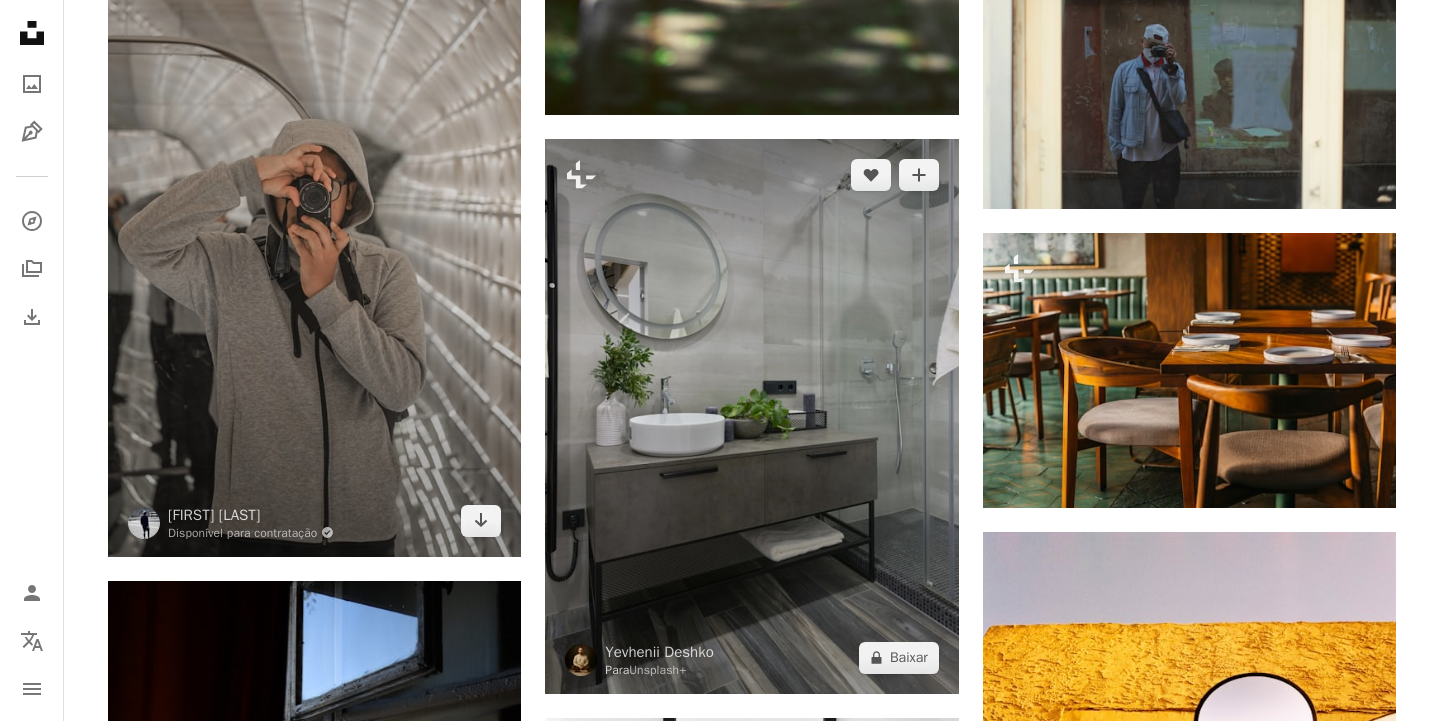 click on "A lock Baixar" at bounding box center [899, 658] 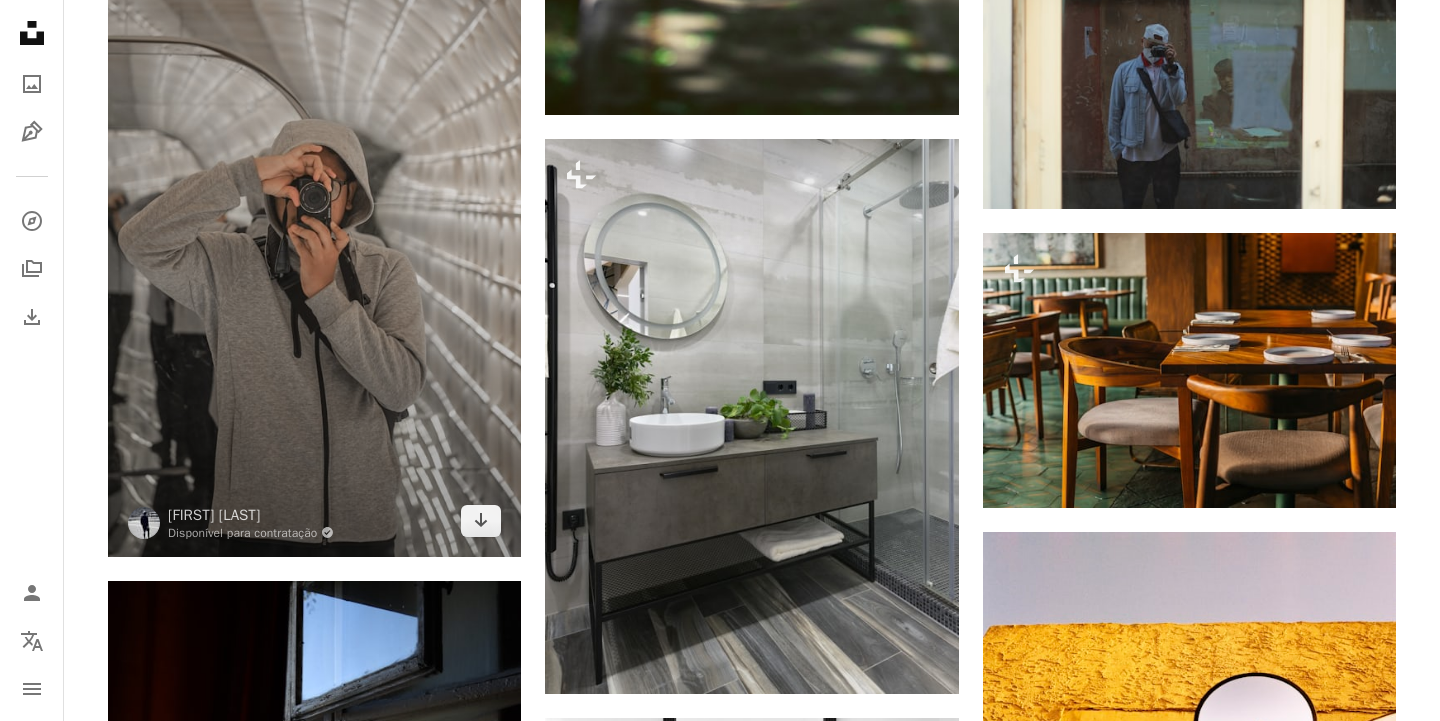 click at bounding box center (314, 189) 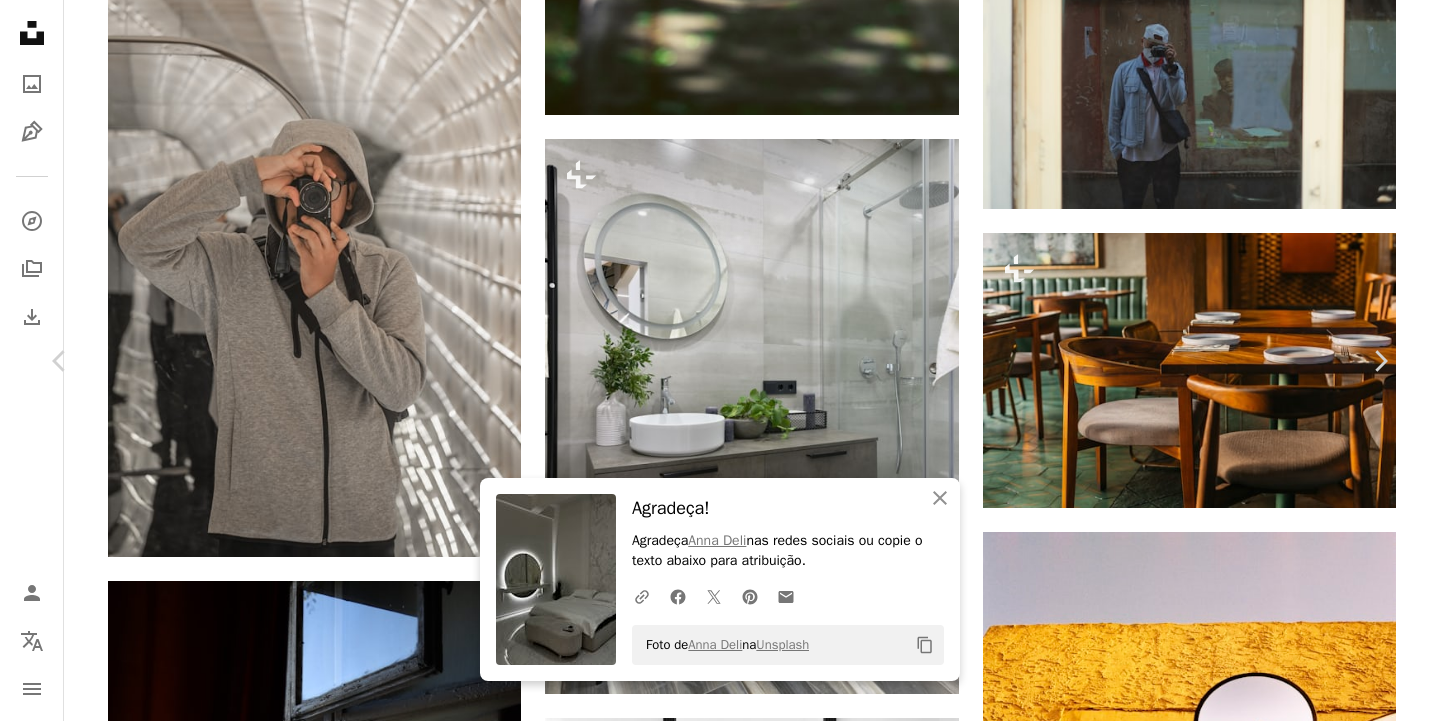 scroll, scrollTop: 167107, scrollLeft: 0, axis: vertical 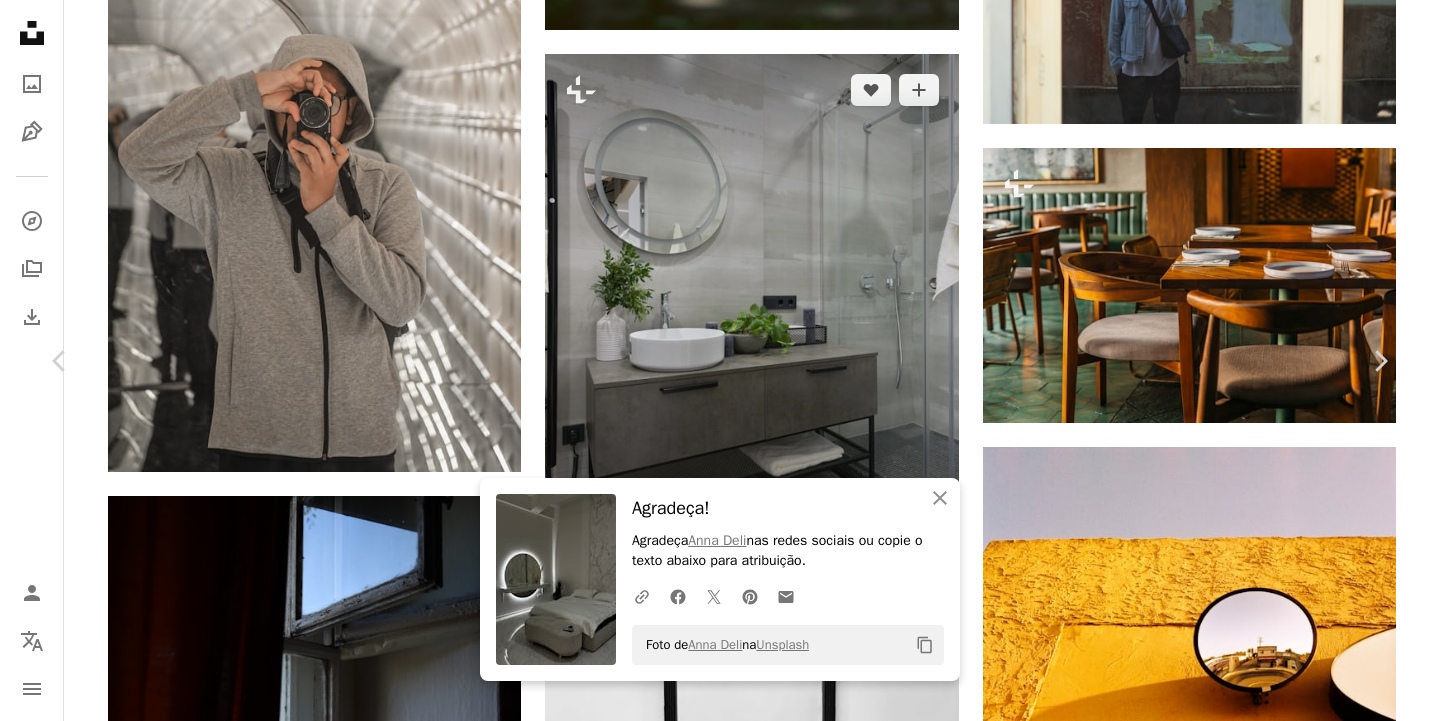 click on "Agradeça! Agradeça  [FIRST] [LAST]  nas redes sociais ou copie o texto abaixo para atribuição. A URL sharing icon (chains) Facebook icon X (formerly Twitter) icon Pinterest icon An envelope Foto de  [FIRST] [LAST]  na  Unsplash
Copy content Azka Rayhansyah Disponível para contratação A checkmark inside of a circle A heart A plus sign Baixar gratuitamente Chevron down Zoom in ––– ––  –– ––– –––– –––– ––– ––  –– ––– –––– –––– ––– ––  –– ––– –––– –––– A forward-right arrow Compartilhar Info icon Informações More Actions –––   – –––  – – ––  – ––––. ––– ––– ––––  –––– ––– ––– – –––– –––– ––– –––   –––– –––– Pesquise imagens premium relacionadas na iStock  |  Economize 20% com o código UNSPLASH20 Imagens relacionadas" at bounding box center [720, 6153] 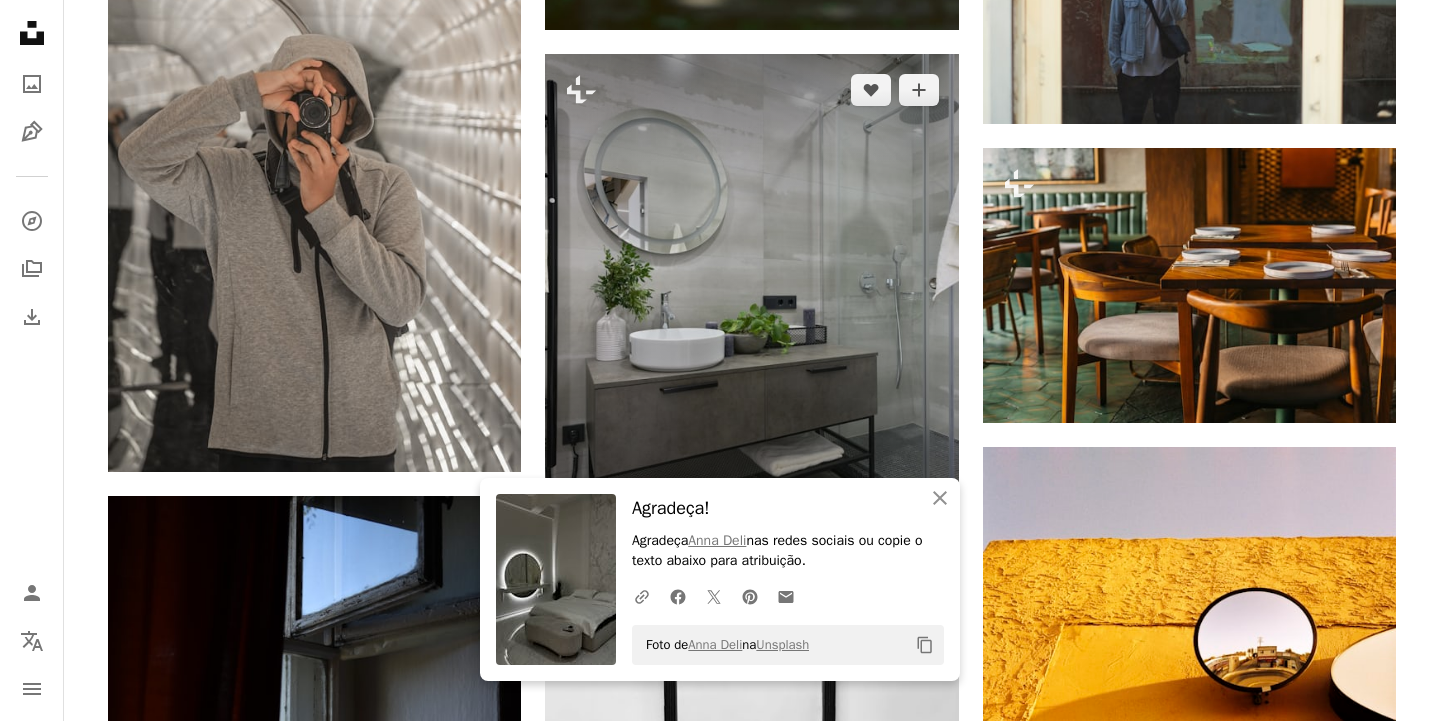 scroll, scrollTop: 167038, scrollLeft: 0, axis: vertical 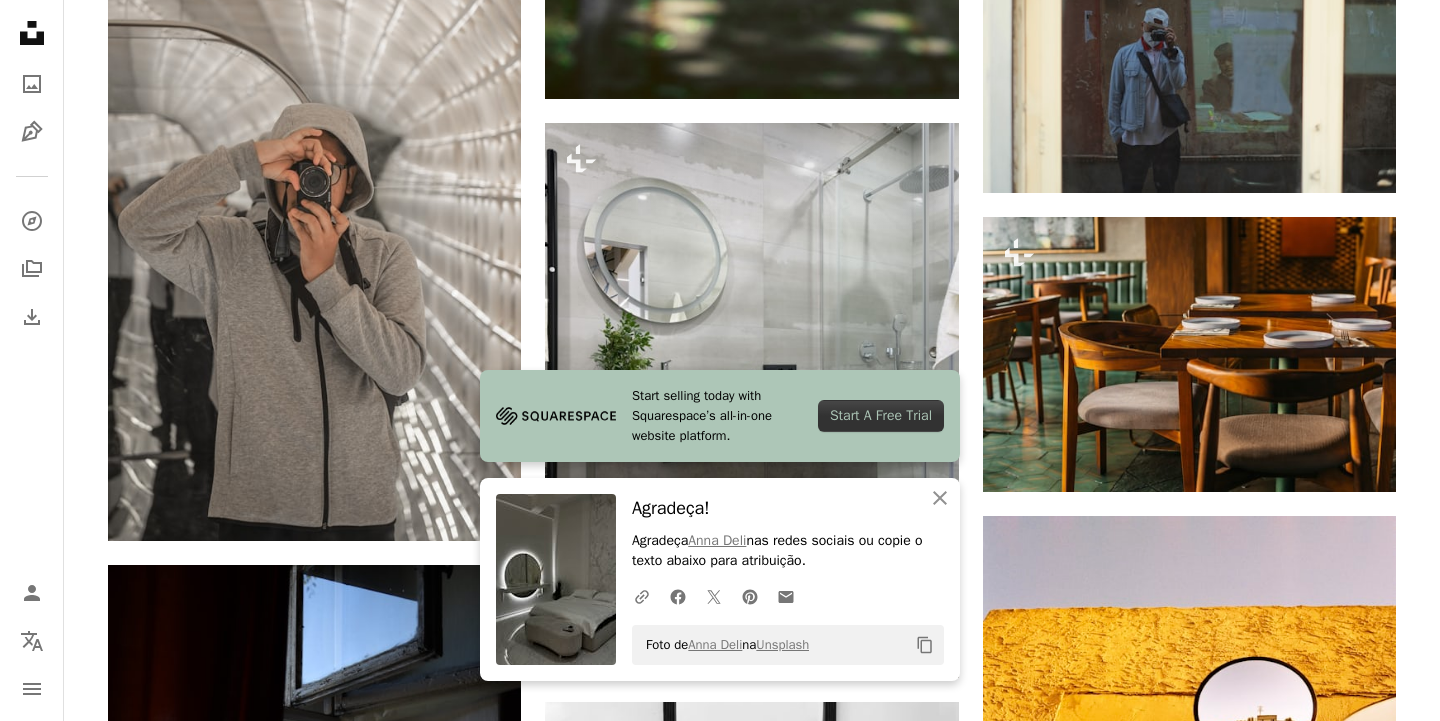 click on "An X shape Start selling today with Squarespace’s all-in-one website platform. Start A Free Trial An X shape Fechar Agradeça! Agradeça  [NAME]  nas redes sociais ou copie o texto abaixo para atribuição. A URL sharing icon (chains) Facebook icon X (formerly Twitter) icon Pinterest icon An envelope Foto de  [NAME]  na  Unsplash
Copy content Imagens premium, prontas para usar. Obtenha acesso ilimitado. A plus sign Conteúdo para associados adicionado mensalmente A plus sign Downloads royalty-free ilimitados A plus sign Ilustrações  Lançamento A plus sign Proteções legais aprimoradas anual 66%  de desconto mensal $ 12   $ 4 USD por mês * Assine a  Unsplash+ *Quando pago anualmente, faturamento antecipado de  $ 48 Mais impostos aplicáveis. Renovação automática. Cancele quando quiser." at bounding box center (720, 6222) 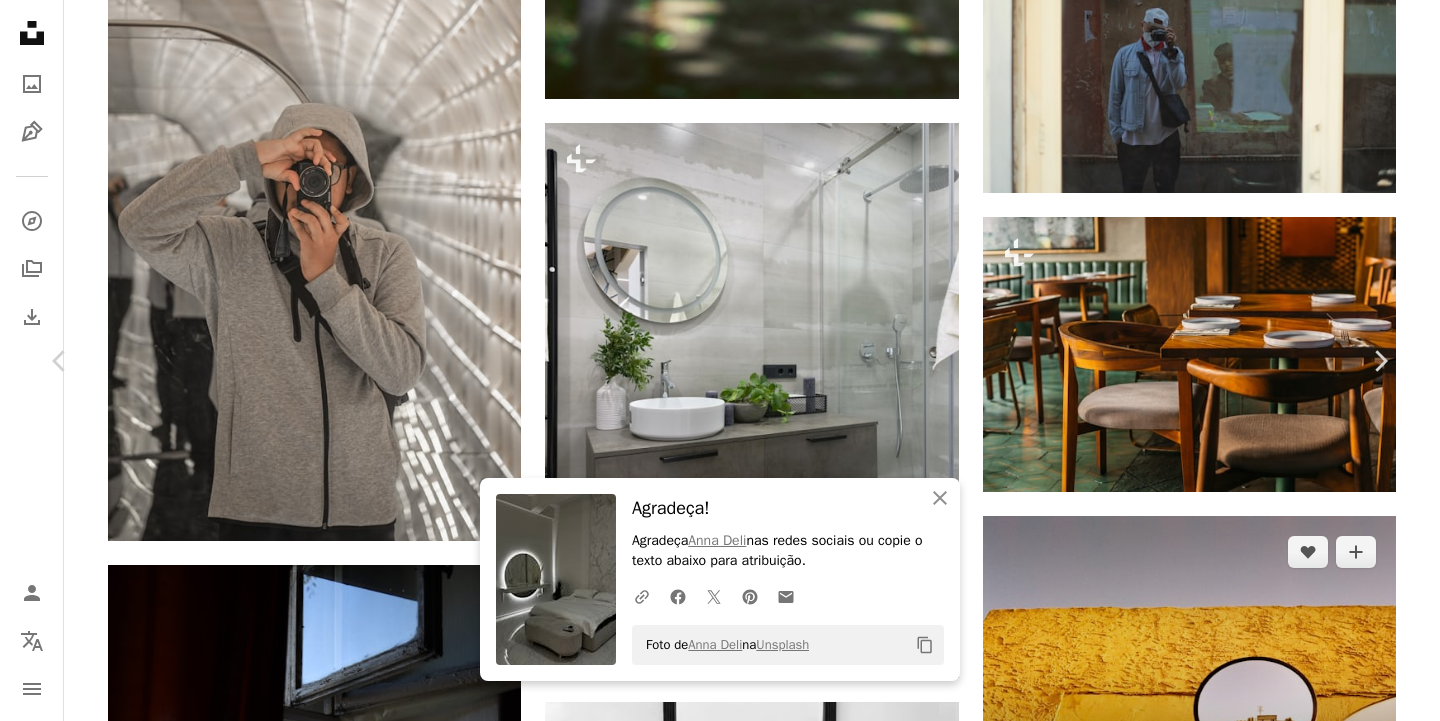 scroll, scrollTop: 167022, scrollLeft: 0, axis: vertical 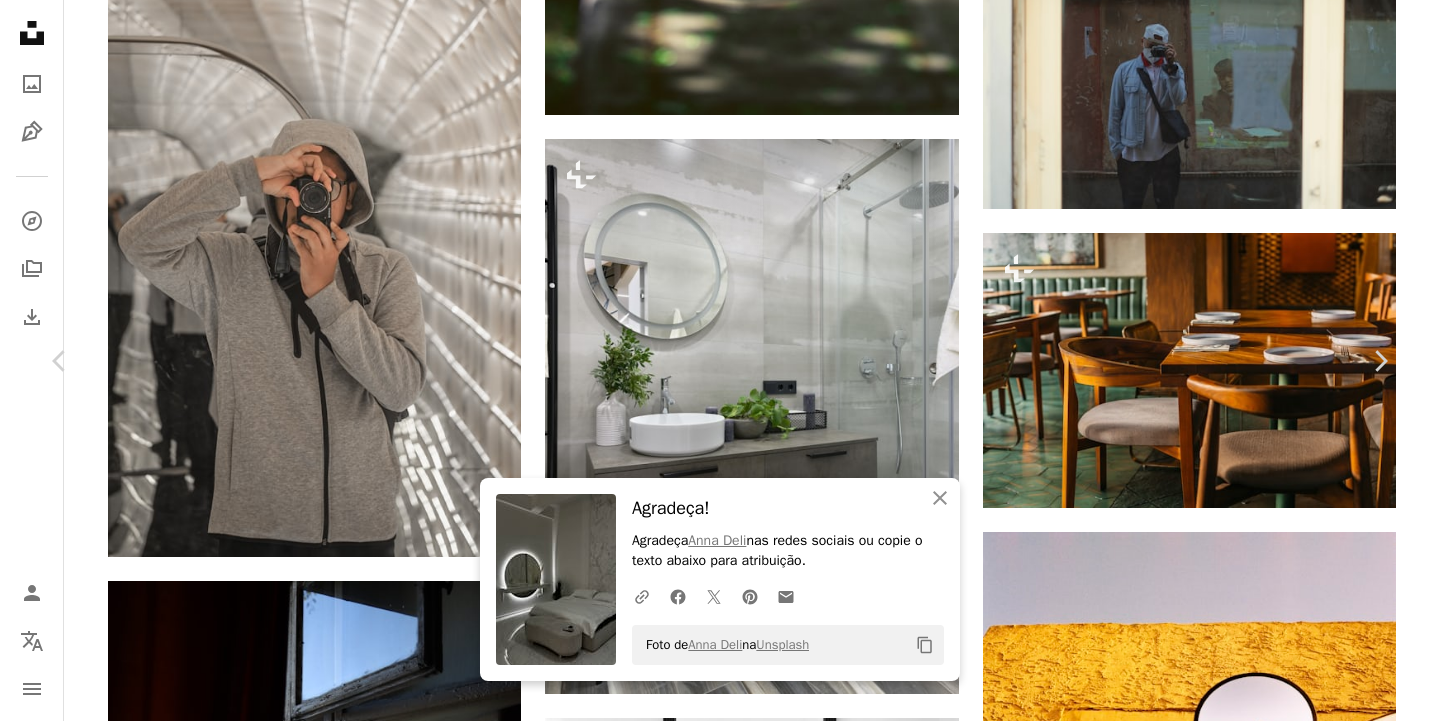 click on "Agradeça! Agradeça  [FIRST] [LAST]  nas redes sociais ou copie o texto abaixo para atribuição. A URL sharing icon (chains) Facebook icon X (formerly Twitter) icon Pinterest icon An envelope Foto de  [FIRST] [LAST]  na  Unsplash
Copy content Yevhenii Deshko Para  Unsplash+ A heart A plus sign A lock Baixar Zoom in A forward-right arrow Compartilhar More Actions Calendar outlined Publicada em  9 de janeiro de 2023 Safety Com a  Licença da Unsplash+ interior mobiliário mínimo banheiro espelho chuveiro decoração afundar decoração de interiores torneira espelho do banheiro ceroulas Torneiras Imagens Creative Commons Desta série Chevron right Plus sign for Unsplash+ Plus sign for Unsplash+ Plus sign for Unsplash+ Plus sign for Unsplash+ Plus sign for Unsplash+ Plus sign for Unsplash+ Plus sign for Unsplash+ Plus sign for Unsplash+ Plus sign for Unsplash+ Plus sign for Unsplash+ Imagens relacionadas" at bounding box center [720, 6238] 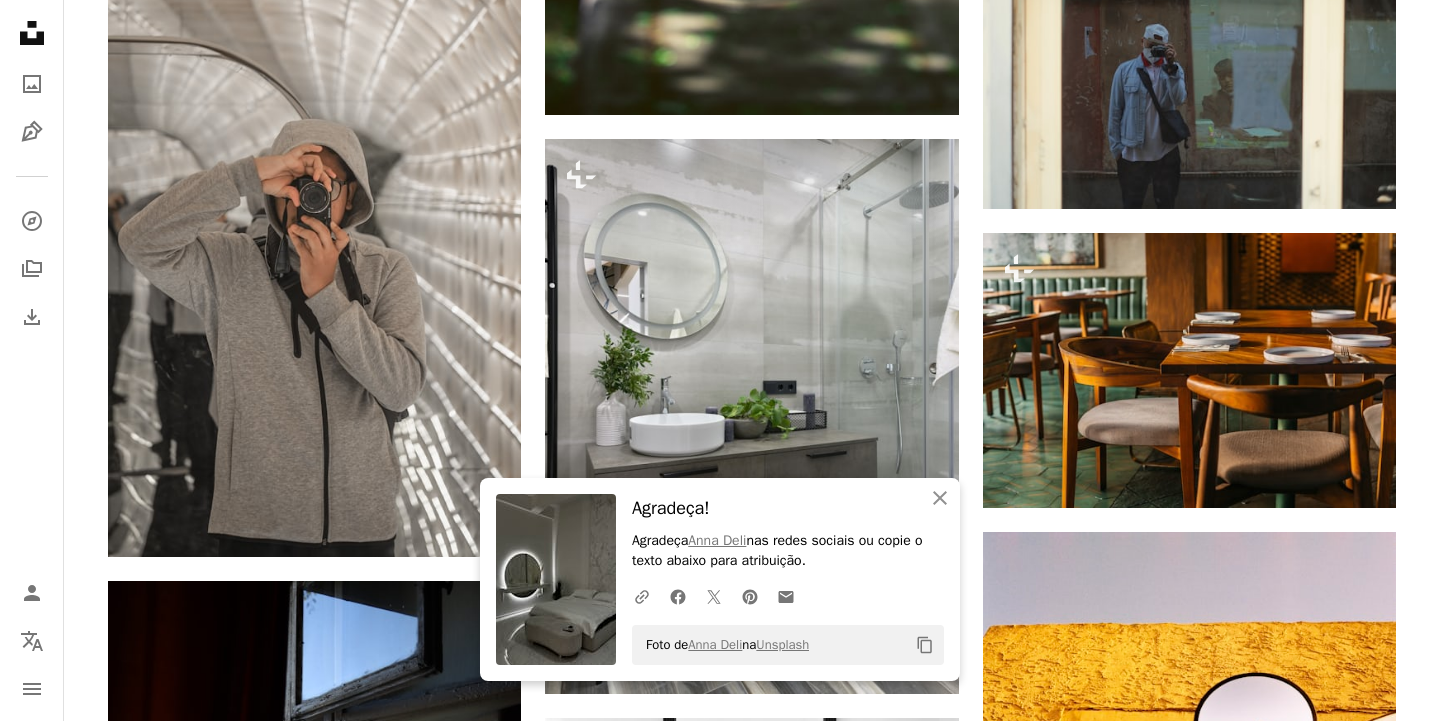 click on "An X shape An X shape Fechar Agradeça! Agradeça  [NAME]  nas redes sociais ou copie o texto abaixo para atribuição. A URL sharing icon (chains) Facebook icon X (formerly Twitter) icon Pinterest icon An envelope Foto de  [NAME]  na  Unsplash
Copy content Imagens premium, prontas para usar. Obtenha acesso ilimitado. A plus sign Conteúdo para associados adicionado mensalmente A plus sign Downloads royalty-free ilimitados A plus sign Ilustrações  Lançamento A plus sign Proteções legais aprimoradas anual 66%  de desconto mensal $ 12   $ 4 USD por mês * Assine a  Unsplash+ *Quando pago anualmente, faturamento antecipado de  $ 48 Mais impostos aplicáveis. Renovação automática. Cancele quando quiser." at bounding box center (720, 6238) 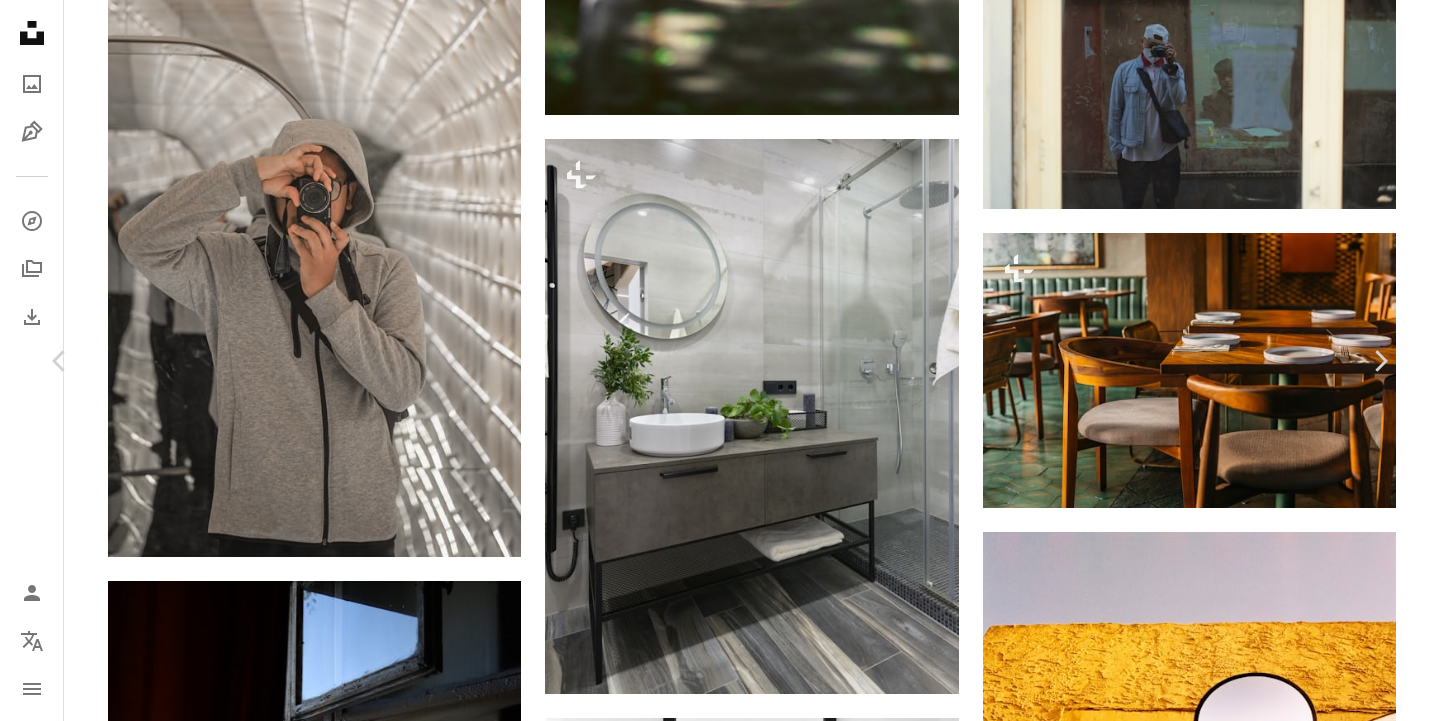 scroll, scrollTop: 148328, scrollLeft: 0, axis: vertical 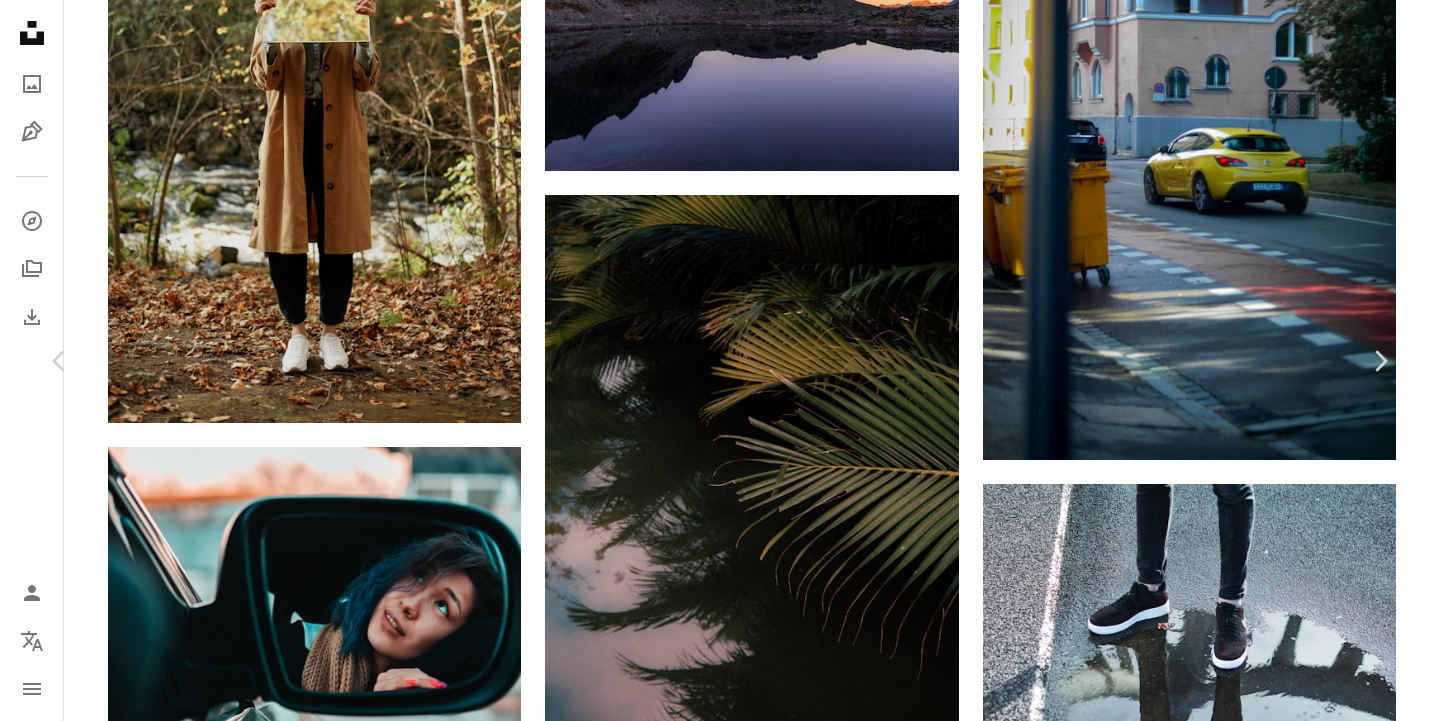 click on "Chevron left" at bounding box center [60, 361] 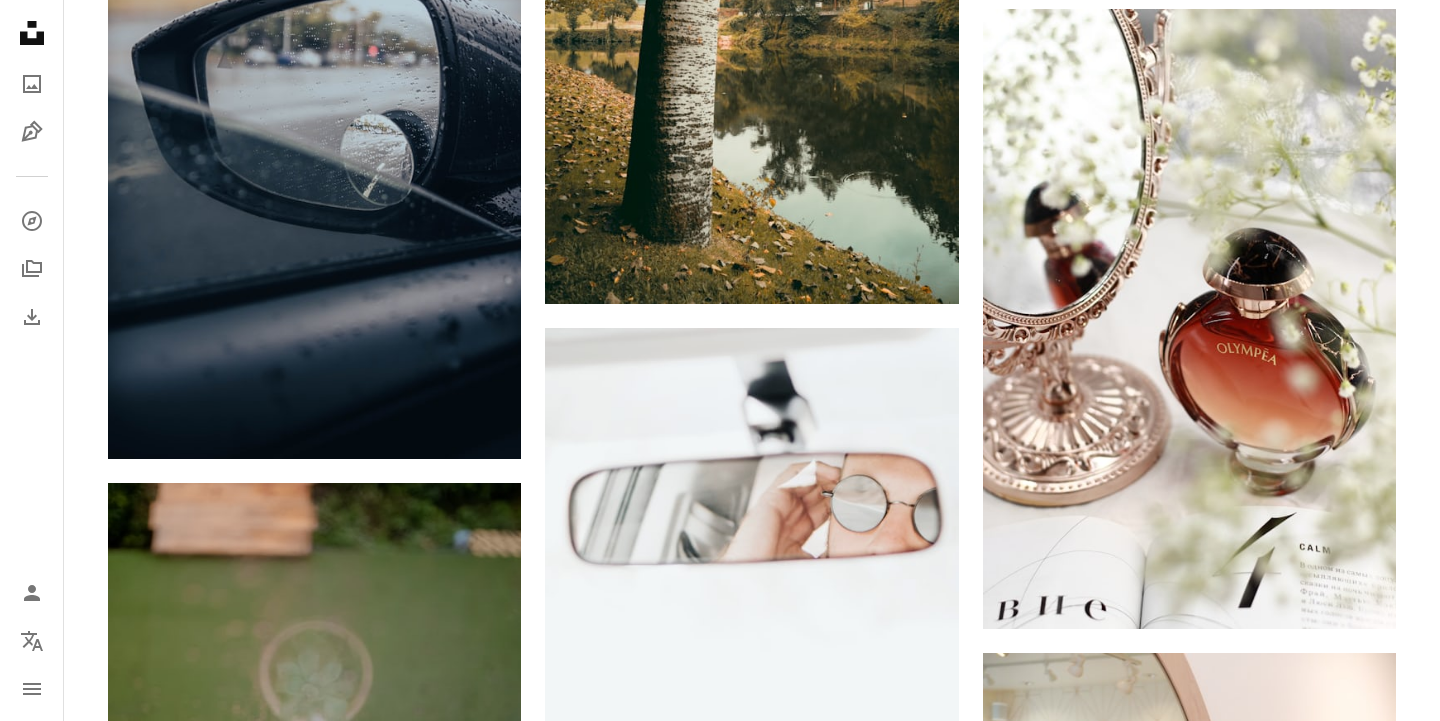 scroll, scrollTop: 150050, scrollLeft: 0, axis: vertical 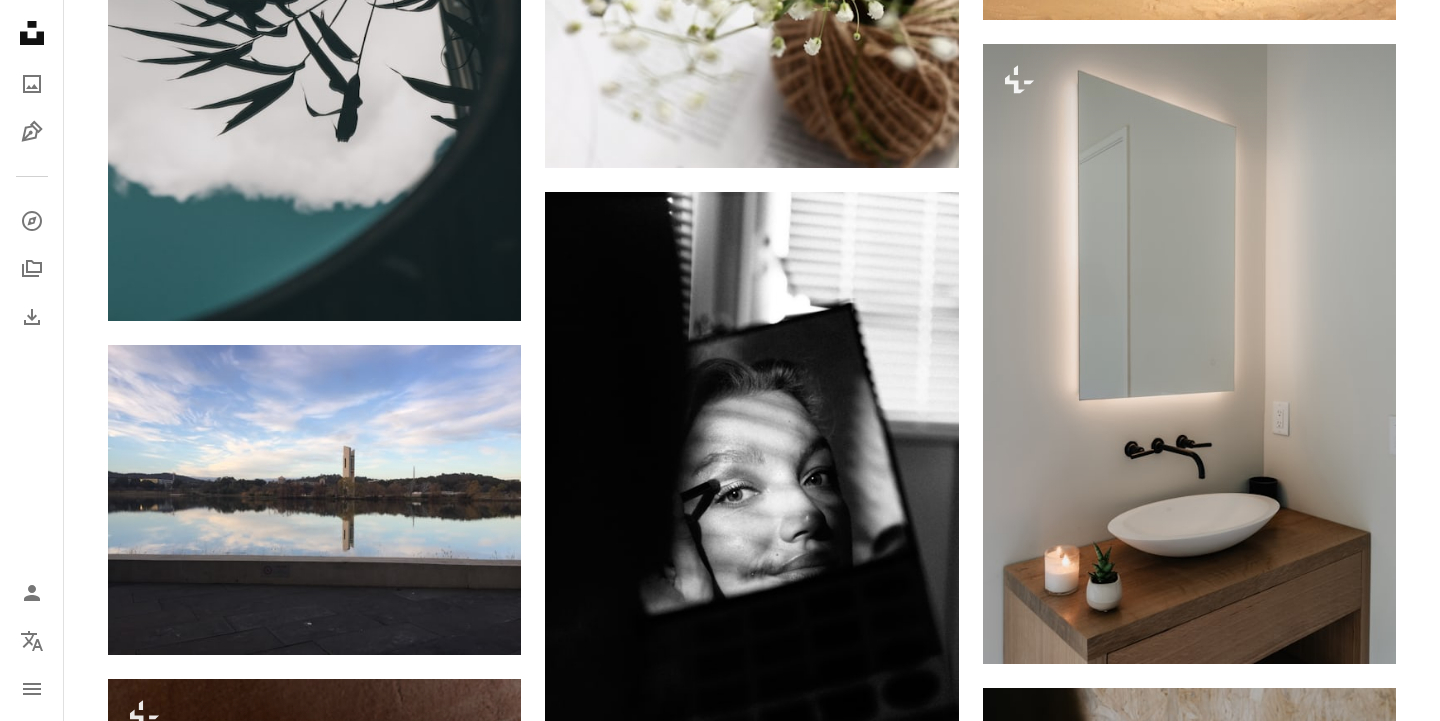 click on "Plus sign for Unsplash+ A heart A plus sign [FIRST] [LAST] Para  Unsplash+ A lock Baixar A heart A plus sign [NAME] Arrow pointing down A heart A plus sign Zoe Disponível para contratação A checkmark inside of a circle Arrow pointing down Plus sign for Unsplash+ A heart A plus sign Andrej Lišakov Para  Unsplash+ A lock Baixar A heart A plus sign Tile Merchant Ireland Arrow pointing down A heart A plus sign Brannon Naito Disponível para contratação A checkmark inside of a circle Arrow pointing down A heart A plus sign Hc Digital Disponível para contratação A checkmark inside of a circle Arrow pointing down A heart A plus sign Maximalfocus Disponível para contratação A checkmark inside of a circle Arrow pointing down A heart A plus sign Andrea Zanenga Disponível para contratação A checkmark inside of a circle Arrow pointing down A heart A plus sign Tuva Mathilde Løland Arrow pointing down Squarespace: get projects, get paid Get Started A heart A plus sign Giorgio Trovato A heart A heart" at bounding box center (752, -73177) 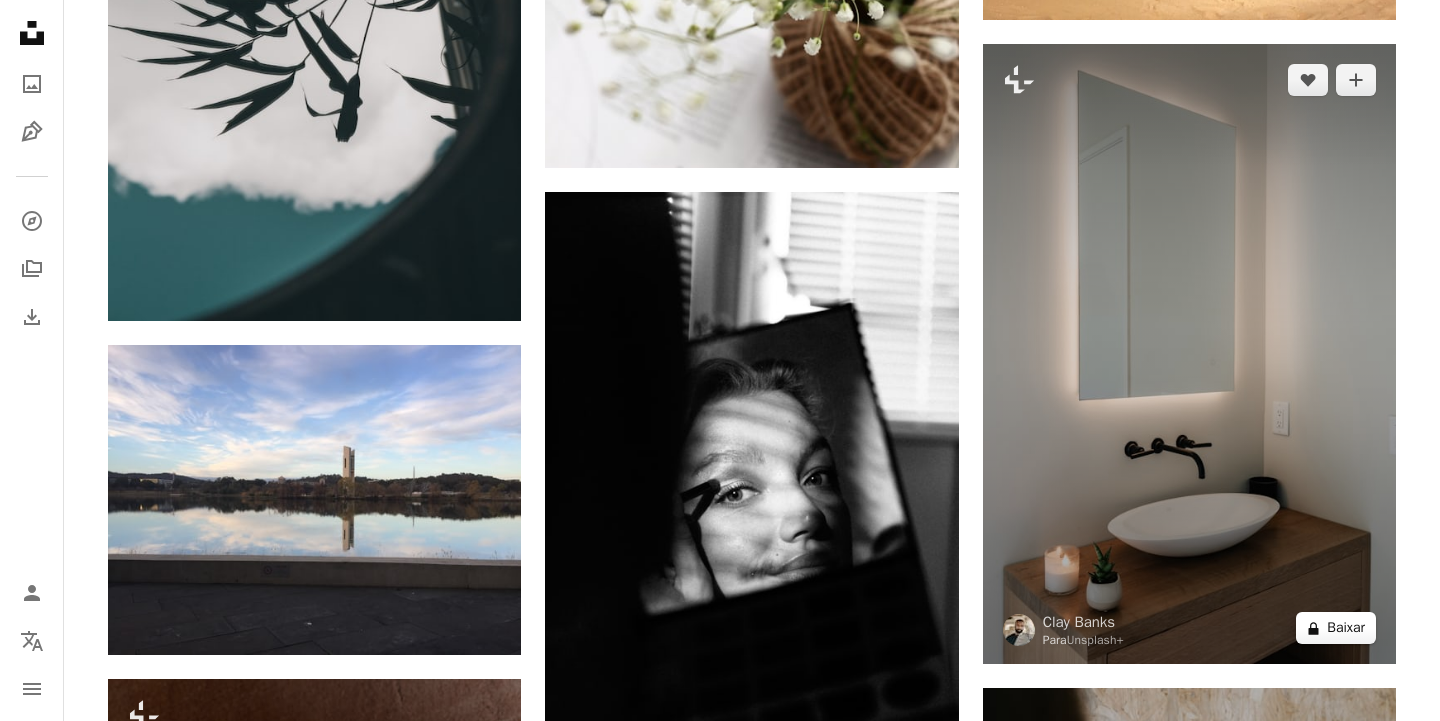 click on "A lock Baixar" at bounding box center [1336, 628] 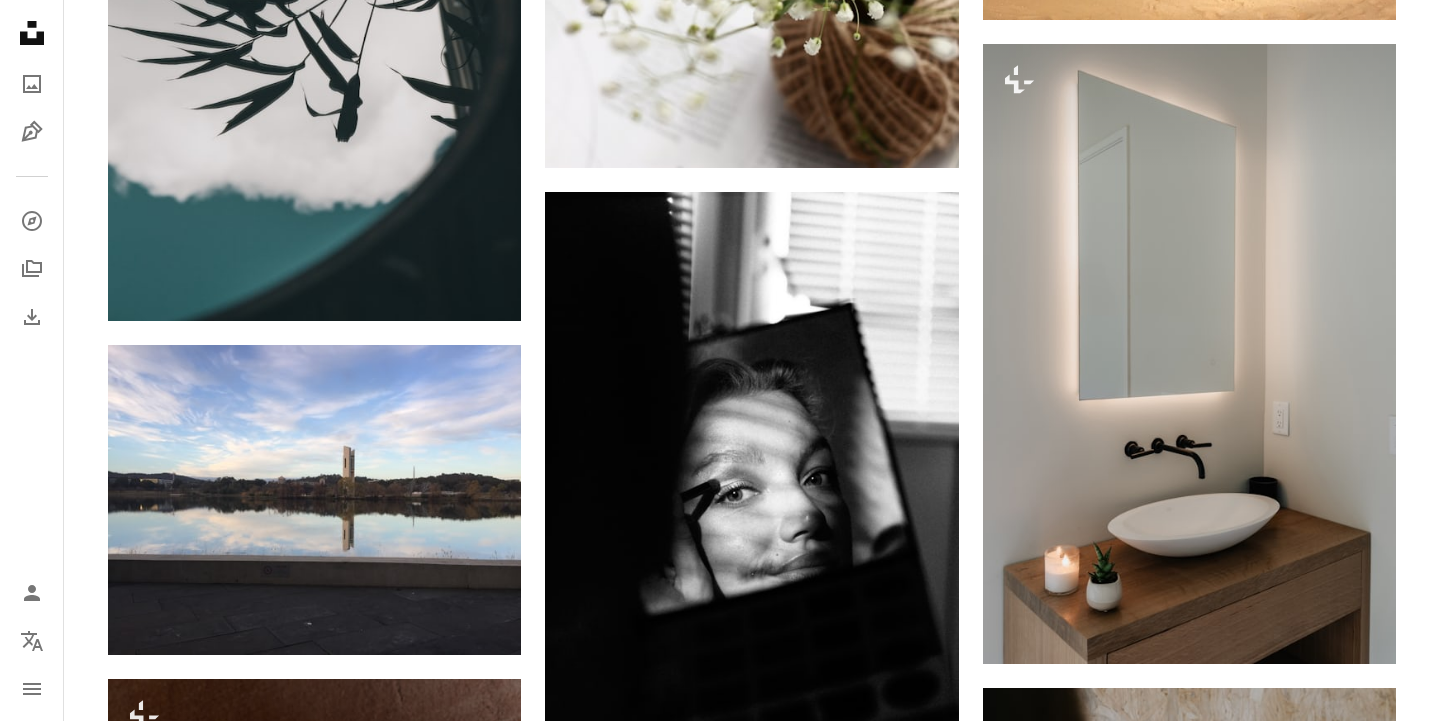 click on "An X shape Imagens premium, prontas para usar. Obtenha acesso ilimitado. A plus sign Conteúdo para associados adicionado mensalmente A plus sign Downloads royalty-free ilimitados A plus sign Ilustrações  Lançamento A plus sign Proteções legais aprimoradas anual 66%  de desconto mensal $ 12   $ 4 USD por mês * Assine a  Unsplash+ *Quando pago anualmente, faturamento antecipado de  $ 48 Mais impostos aplicáveis. Renovação automática. Cancele quando quiser." at bounding box center (720, 13384) 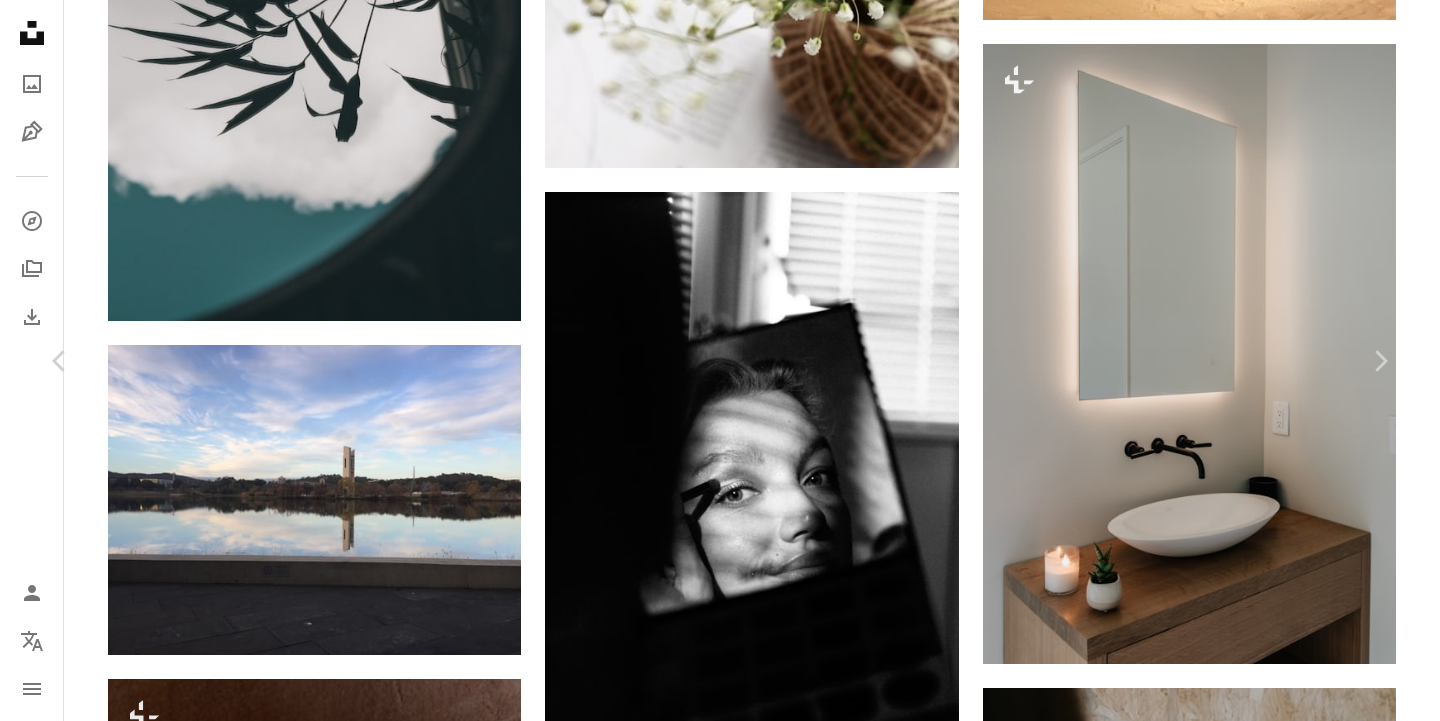 scroll, scrollTop: 160695, scrollLeft: 0, axis: vertical 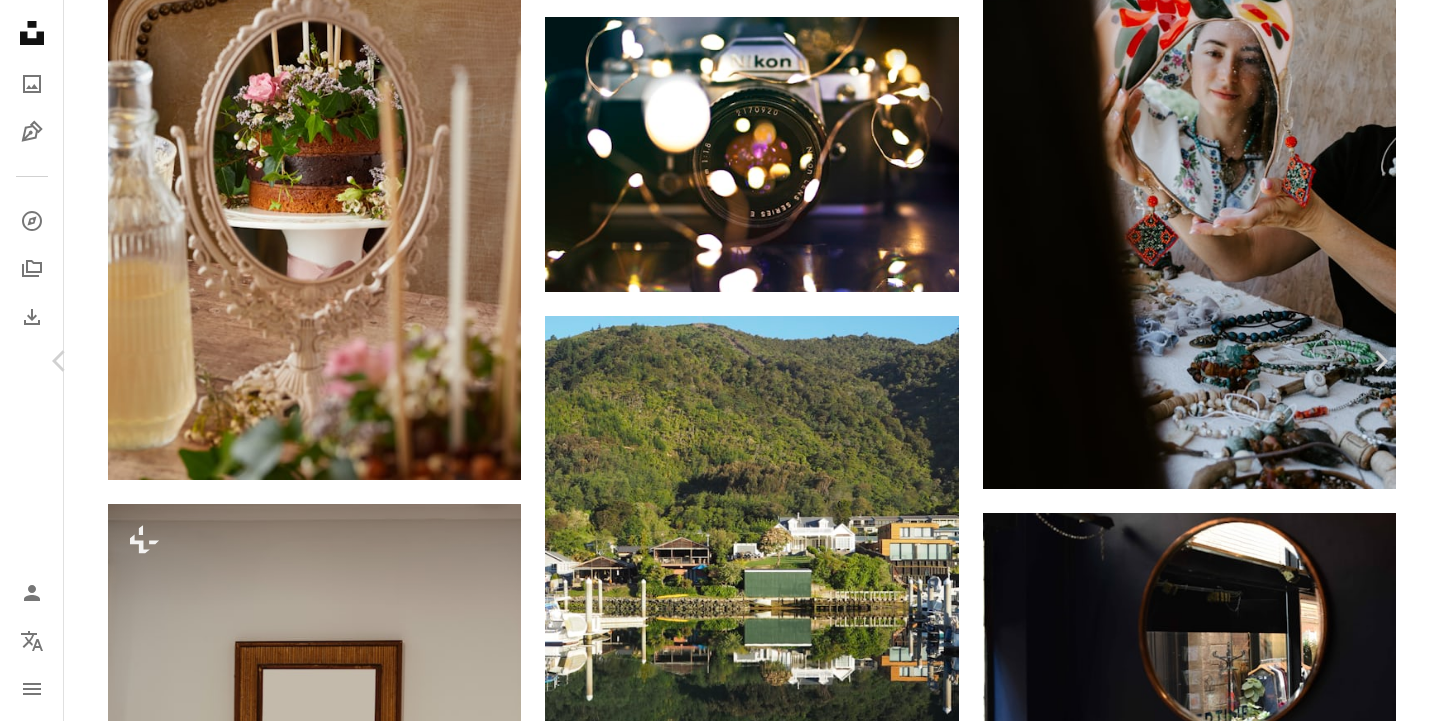 click on "An X shape Chevron left Chevron right [NAME] [NAME] fujira A heart A plus sign Baixar gratuitamente Chevron down Zoom in Visualizações 23.359 Downloads 211 A forward-right arrow Compartilhar Info icon Informações More Actions A map marker [CITY], [COUNTRY] Calendar outlined Publicada em  14 de janeiro de 2023 Camera -- Safety Uso gratuito sob a  Licença da Unsplash carro floresta Noite sol espelho vista macio espelho retrovisor veículo transporte [COUNTRY] espelho do carro Fotos de stock gratuitas Pesquise imagens premium relacionadas na iStock  |  Economize 20% com o código UNSPLASH20 Ver mais na iStock  ↗ Imagens relacionadas A heart A plus sign [NAME] Arrow pointing down Plus sign for Unsplash+ A heart A plus sign [NAME] Para  Unsplash+ A lock Baixar A heart A plus sign [NAME] Disponível para contratação A checkmark inside of a circle Arrow pointing down Plus sign for Unsplash+ A heart A plus sign [NAME] Para  Unsplash+ A lock Baixar A heart" at bounding box center (720, 12565) 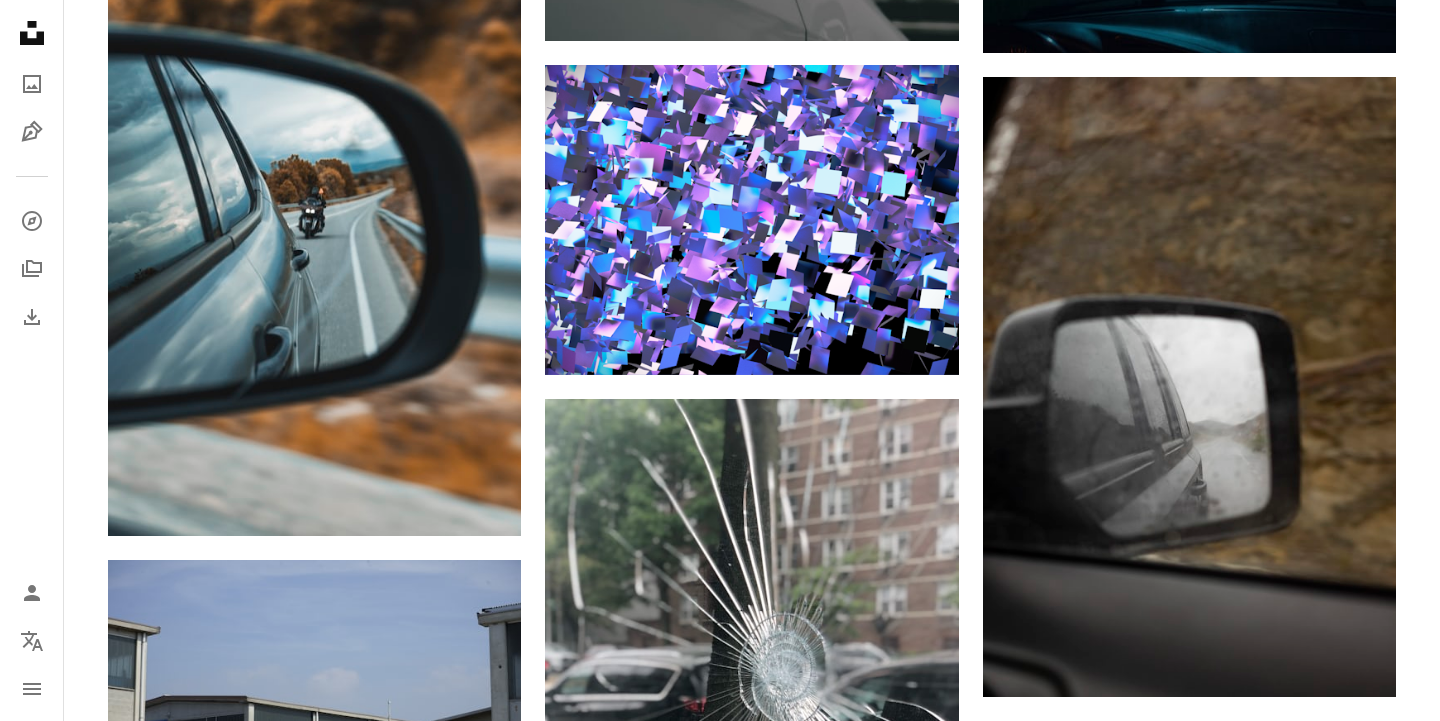scroll, scrollTop: 132102, scrollLeft: 0, axis: vertical 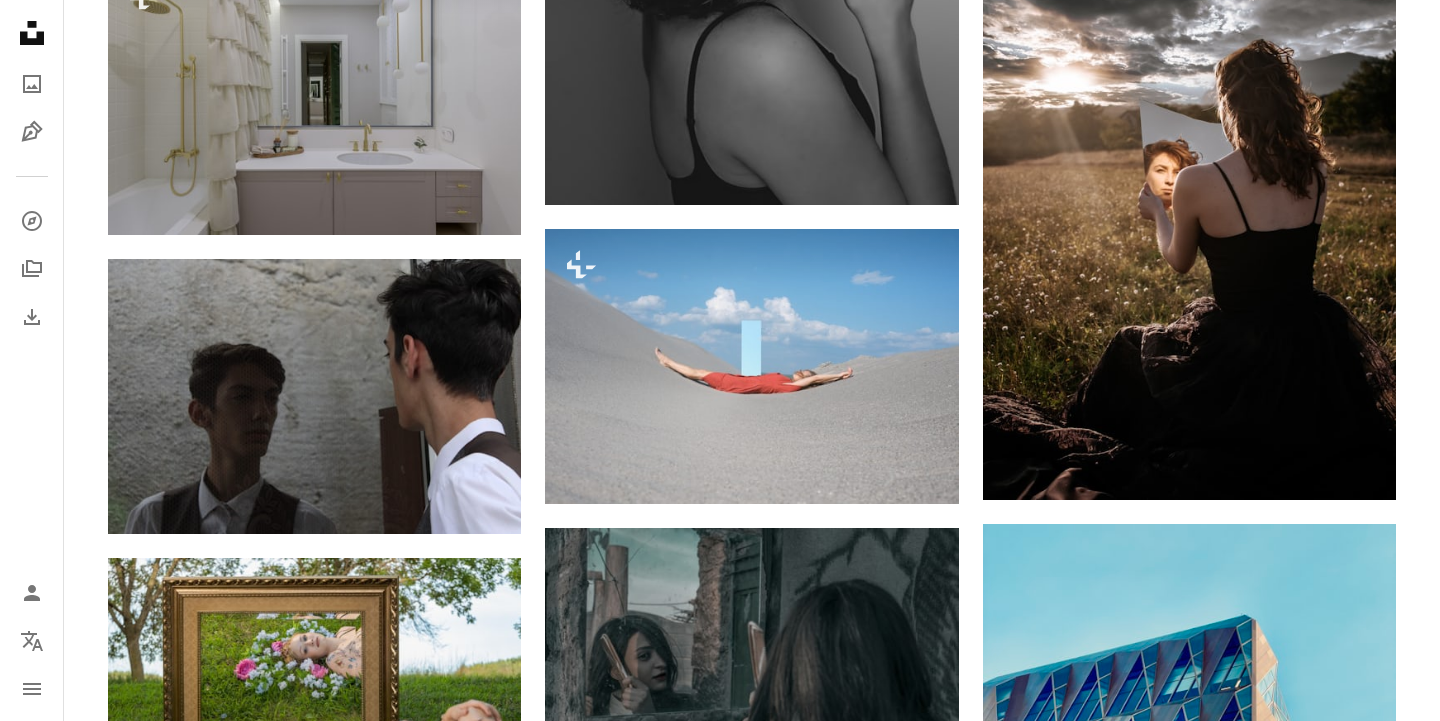 click on "Plus sign for Unsplash+ A heart A plus sign [FIRST] [LAST] Para  Unsplash+ A lock Baixar A heart A plus sign [NAME] Arrow pointing down A heart A plus sign Zoe Disponível para contratação A checkmark inside of a circle Arrow pointing down Plus sign for Unsplash+ A heart A plus sign Andrej Lišakov Para  Unsplash+ A lock Baixar A heart A plus sign Tile Merchant Ireland Arrow pointing down A heart A plus sign Brannon Naito Disponível para contratação A checkmark inside of a circle Arrow pointing down A heart A plus sign Hc Digital Disponível para contratação A checkmark inside of a circle Arrow pointing down A heart A plus sign Maximalfocus Disponível para contratação A checkmark inside of a circle Arrow pointing down A heart A plus sign Andrea Zanenga Disponível para contratação A checkmark inside of a circle Arrow pointing down A heart A plus sign Tuva Mathilde Løland Arrow pointing down Squarespace: get projects, get paid Get Started A heart A plus sign Giorgio Trovato A heart A heart" at bounding box center [752, -70764] 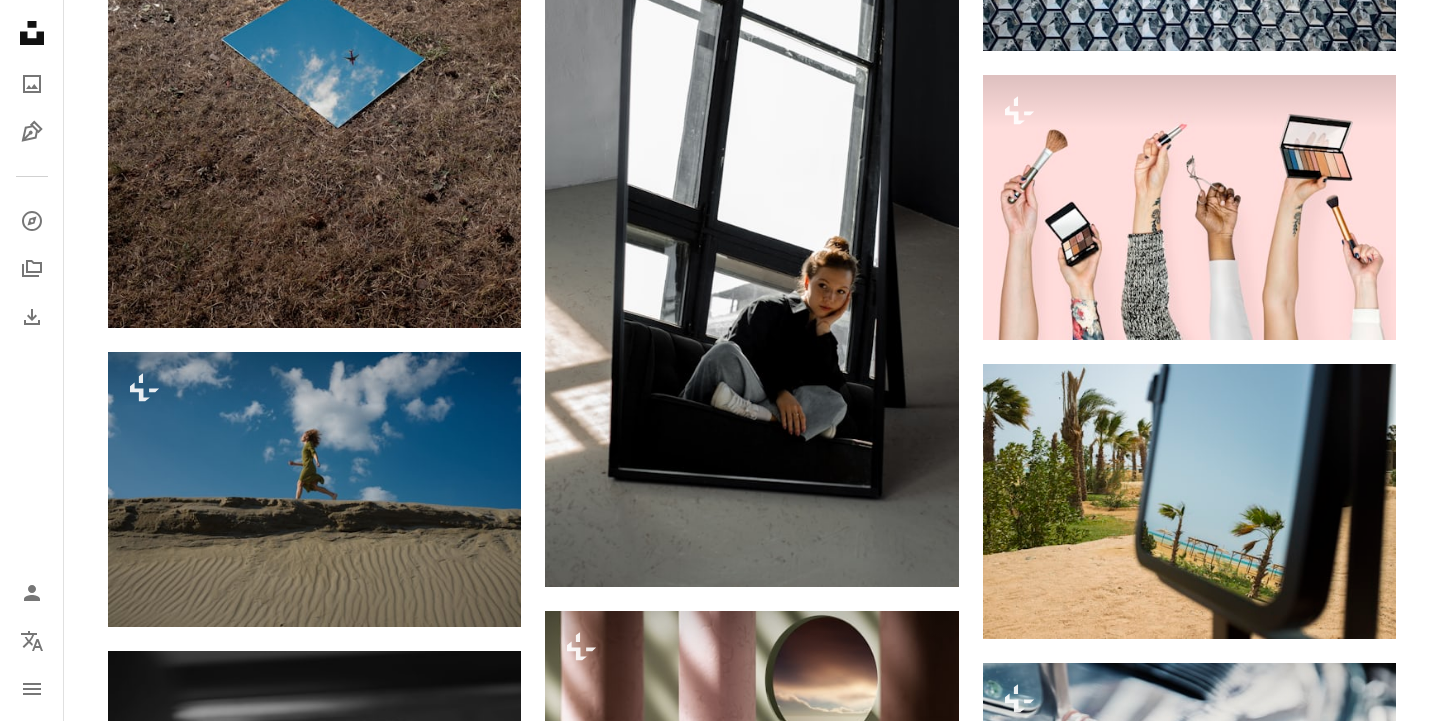 scroll, scrollTop: 165651, scrollLeft: 0, axis: vertical 